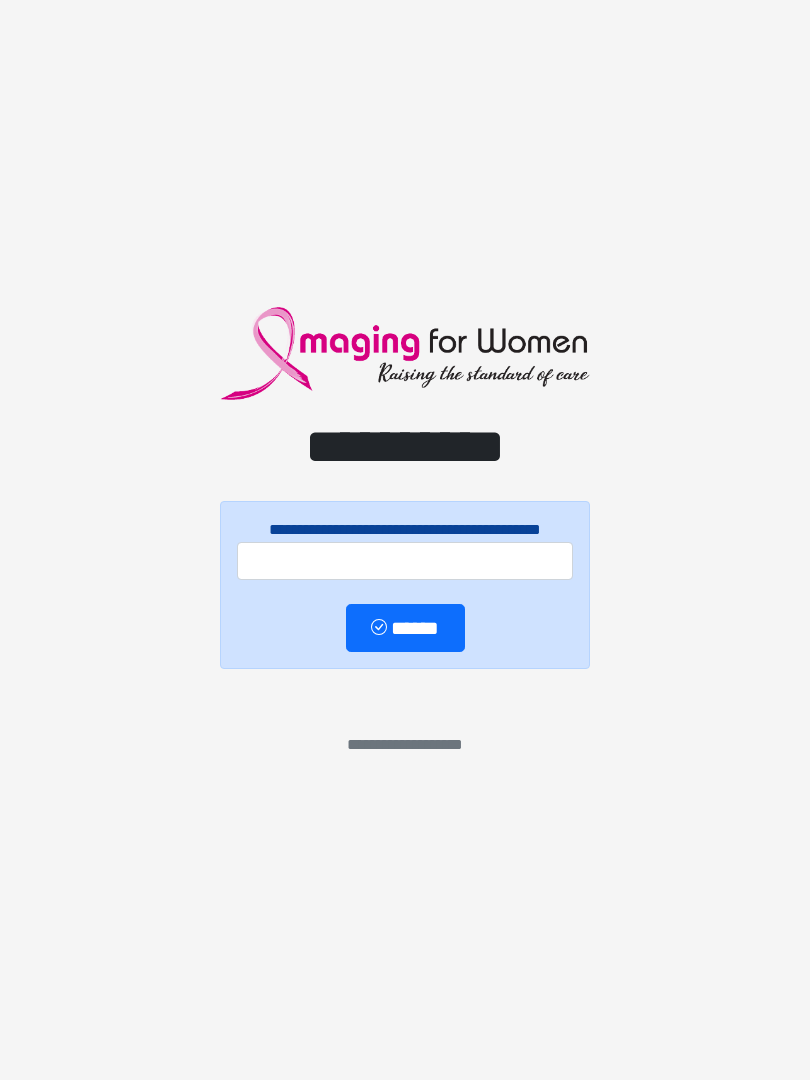 scroll, scrollTop: 0, scrollLeft: 0, axis: both 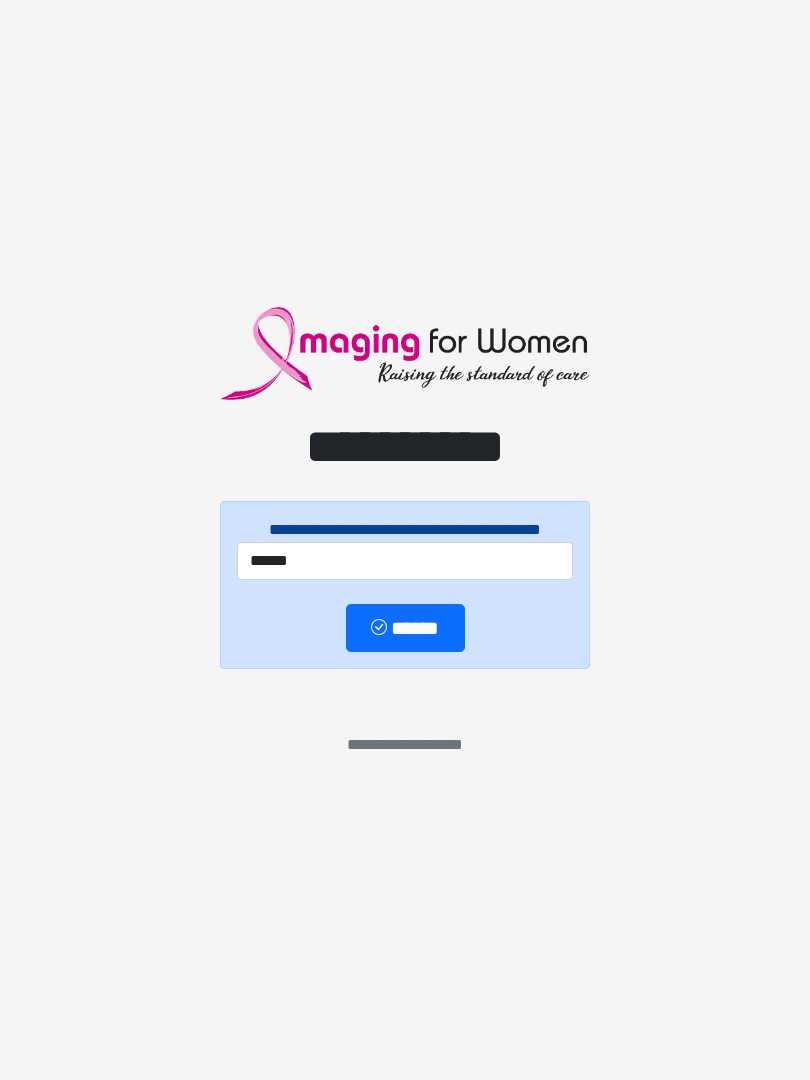type on "******" 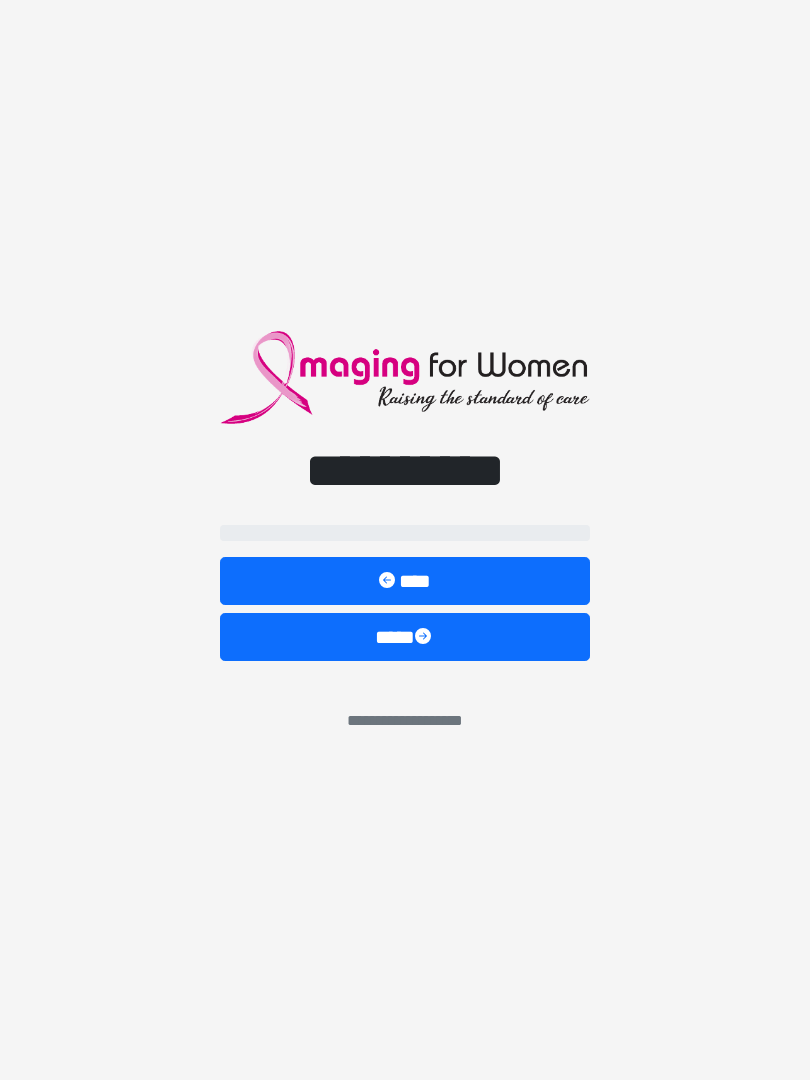 select on "**" 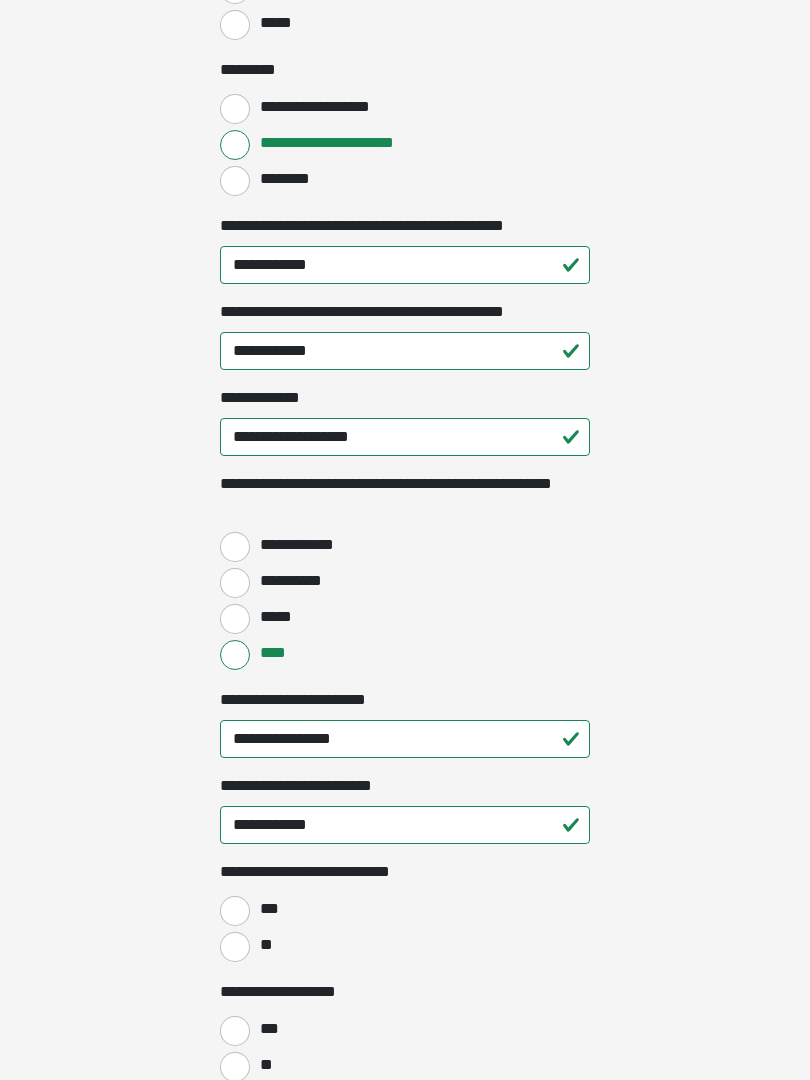 scroll, scrollTop: 2304, scrollLeft: 0, axis: vertical 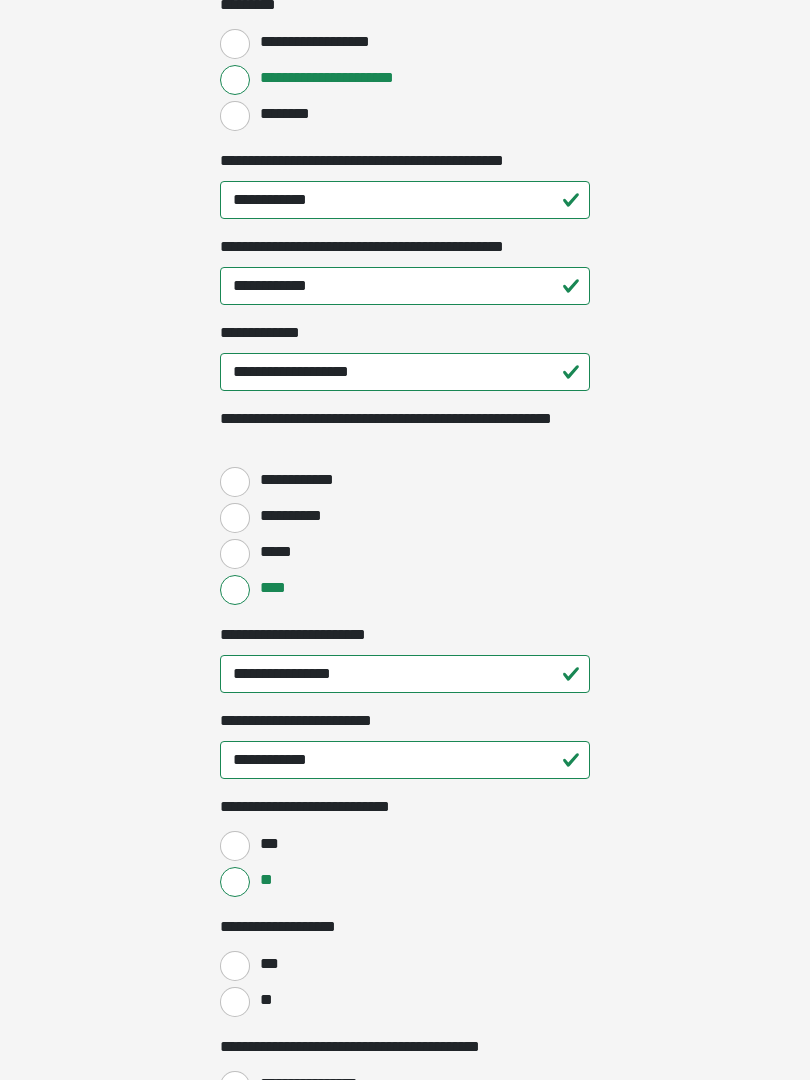 click on "**" at bounding box center [235, 1002] 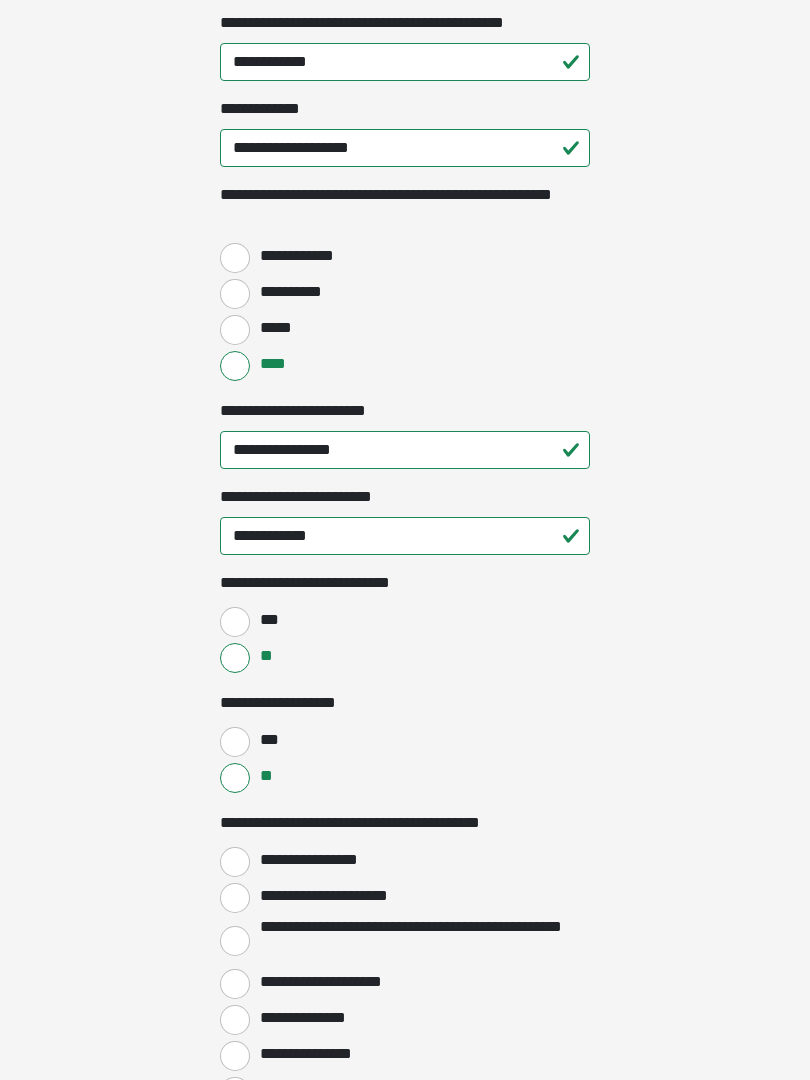 scroll, scrollTop: 2593, scrollLeft: 0, axis: vertical 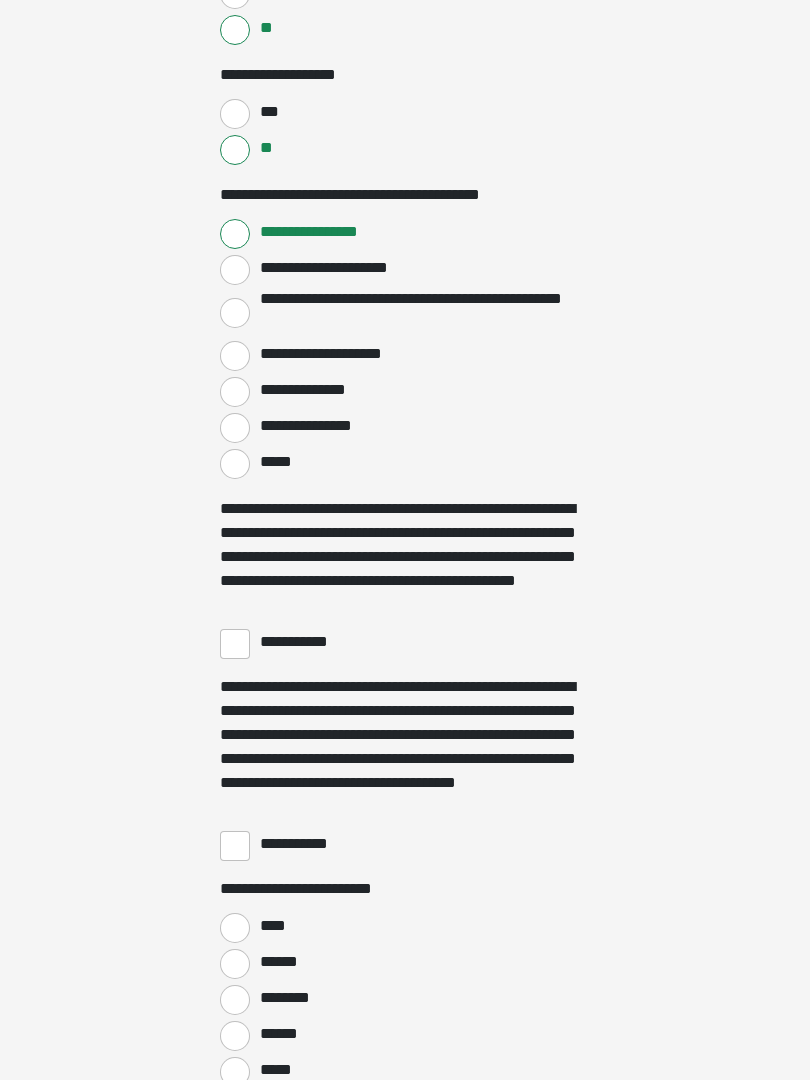 click on "**********" at bounding box center [235, 645] 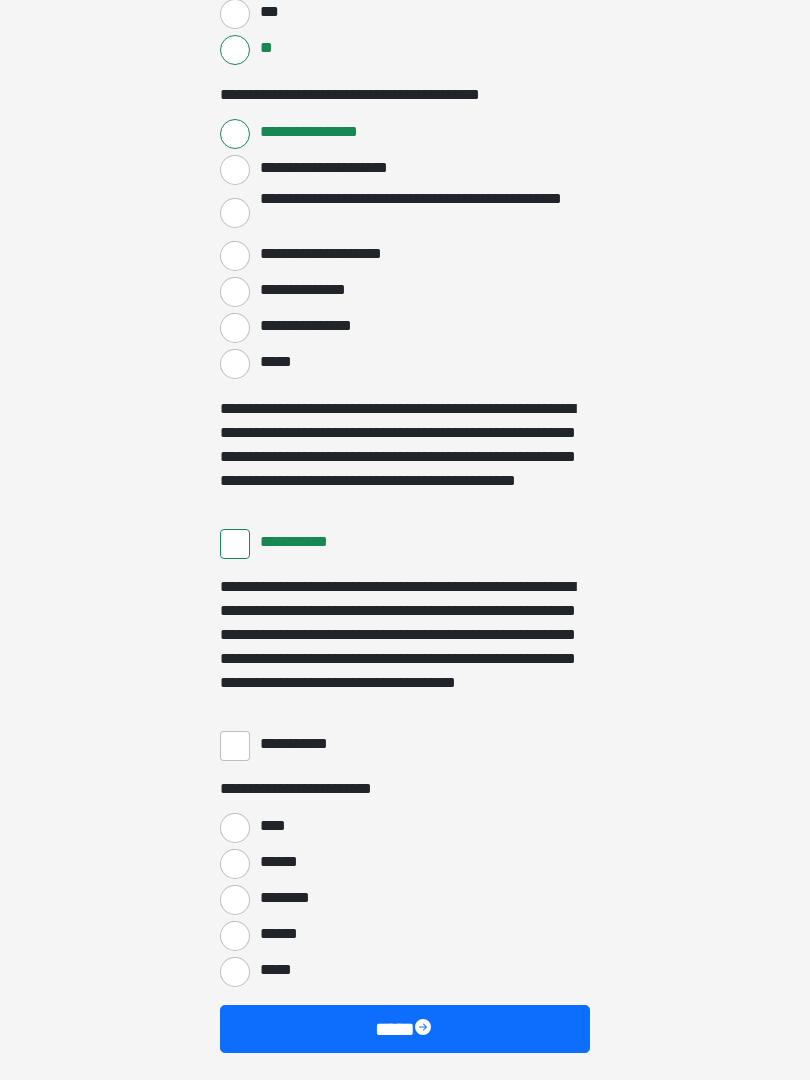 scroll, scrollTop: 3328, scrollLeft: 0, axis: vertical 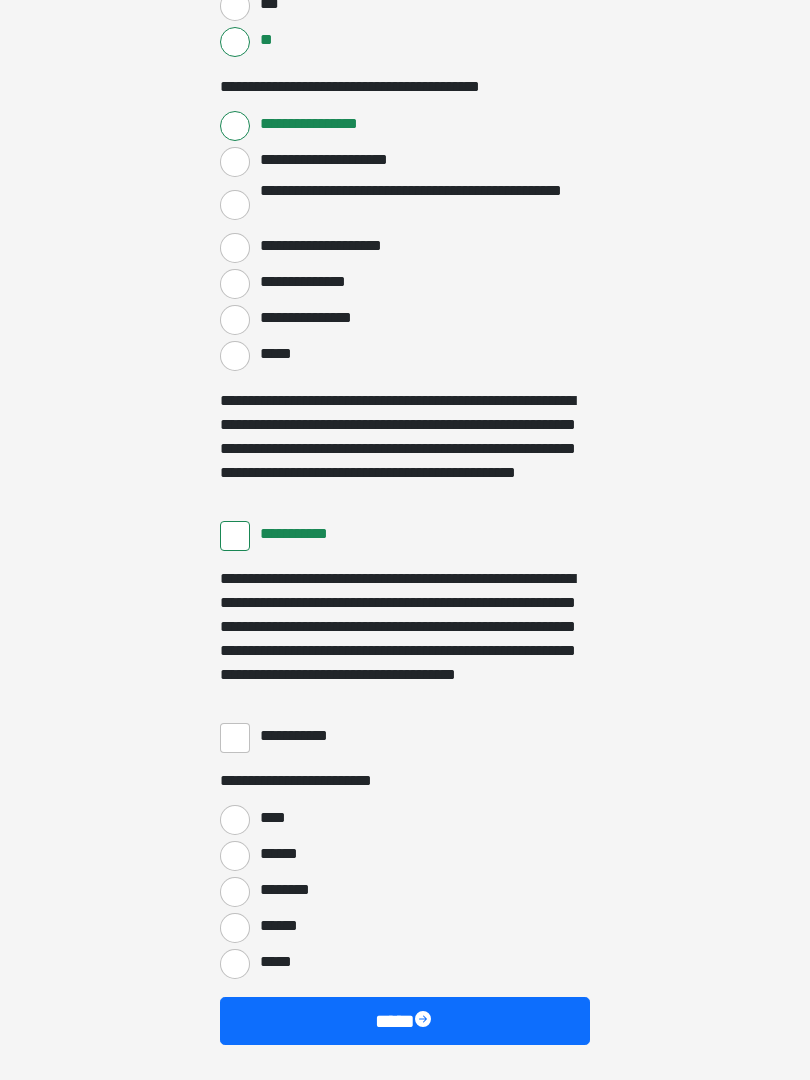 click on "**********" at bounding box center [235, 739] 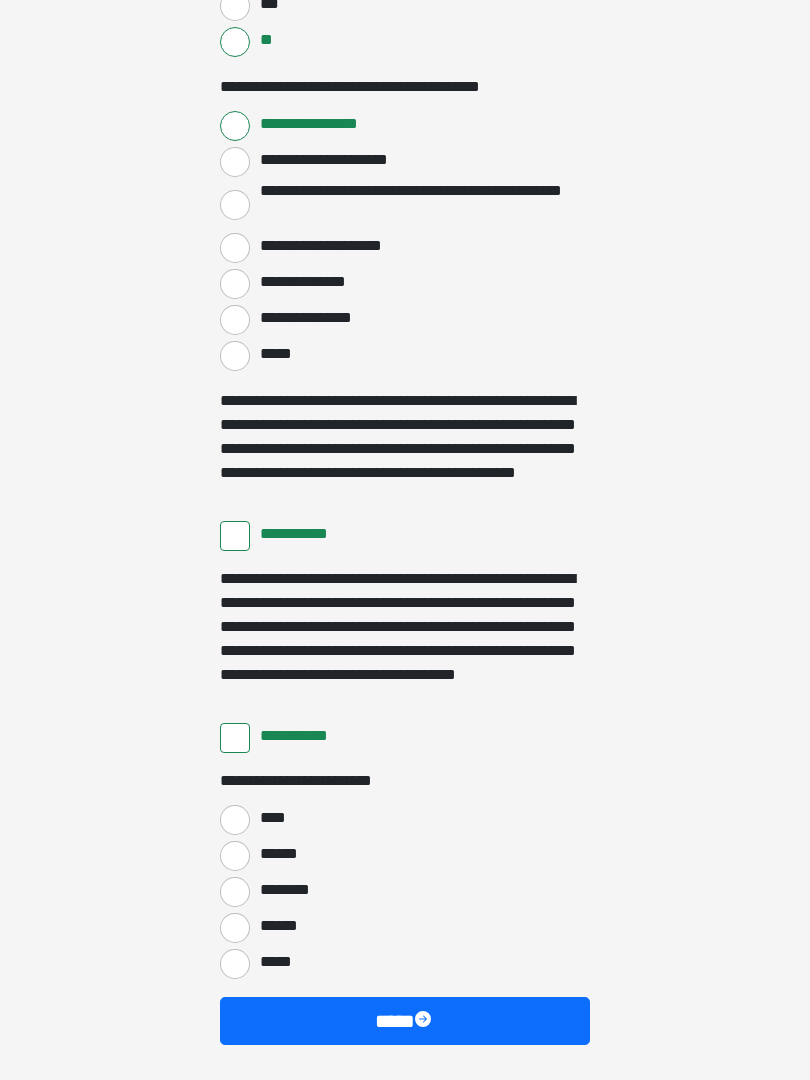 click on "****" at bounding box center (235, 820) 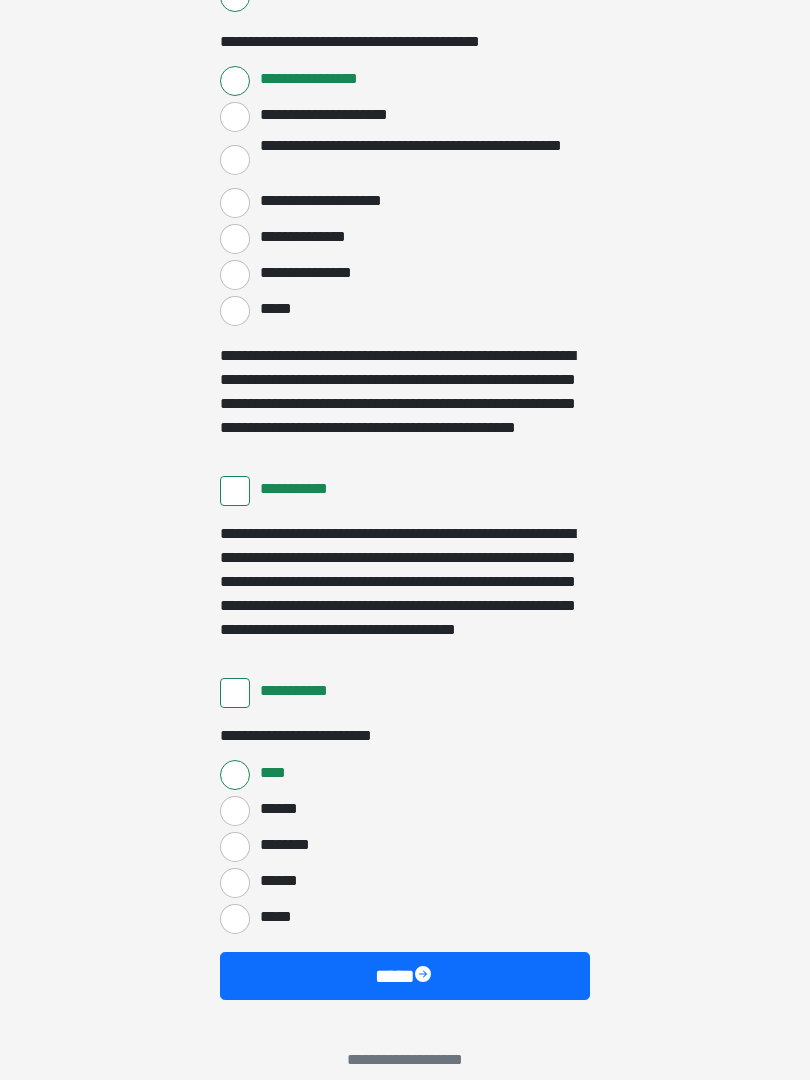 scroll, scrollTop: 3397, scrollLeft: 0, axis: vertical 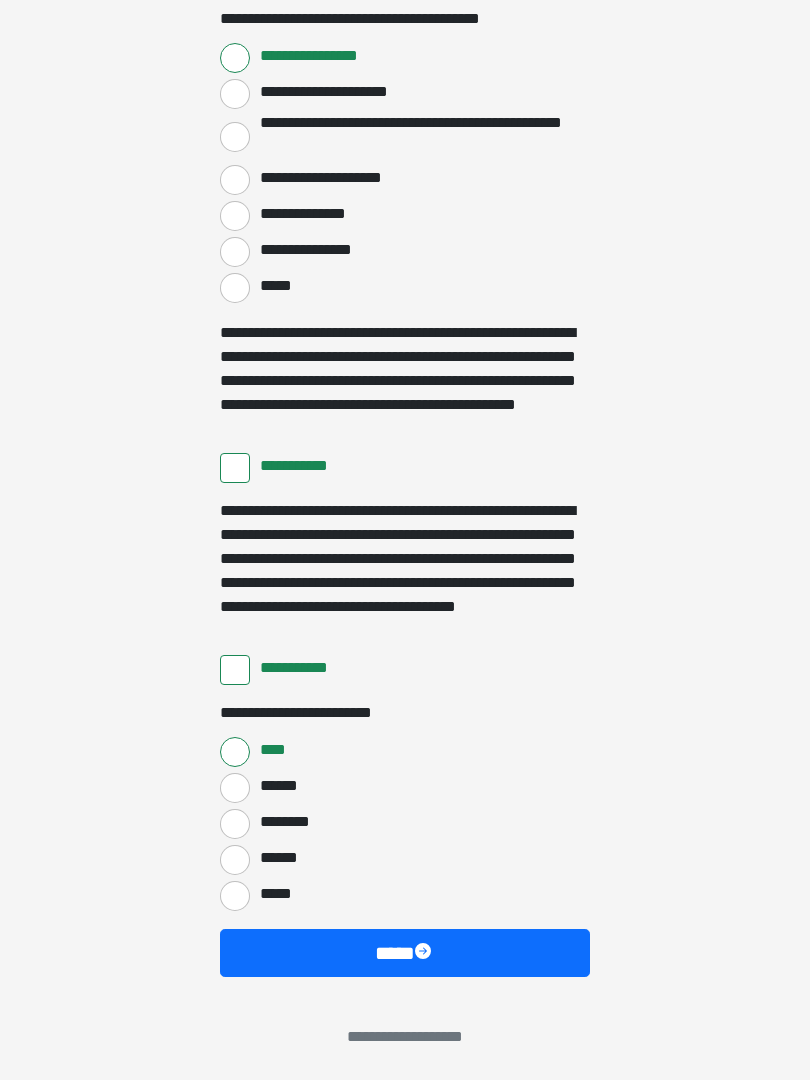 click on "****" at bounding box center [405, 953] 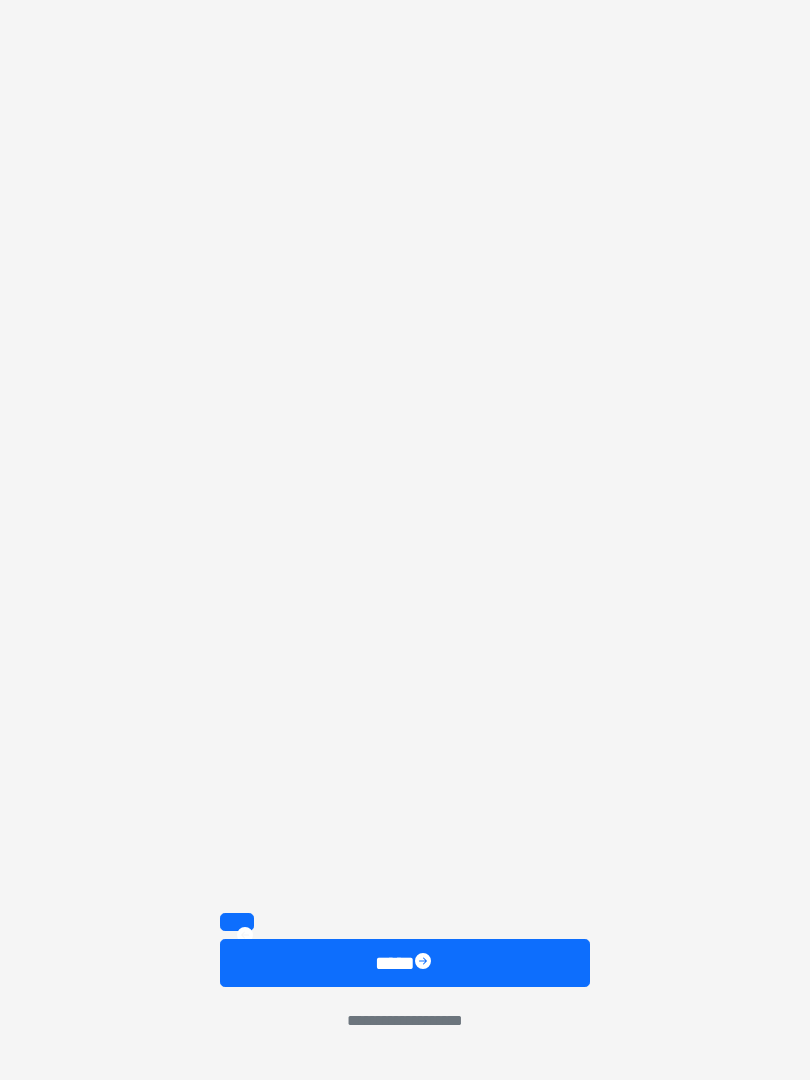 click on "**********" at bounding box center [405, -2857] 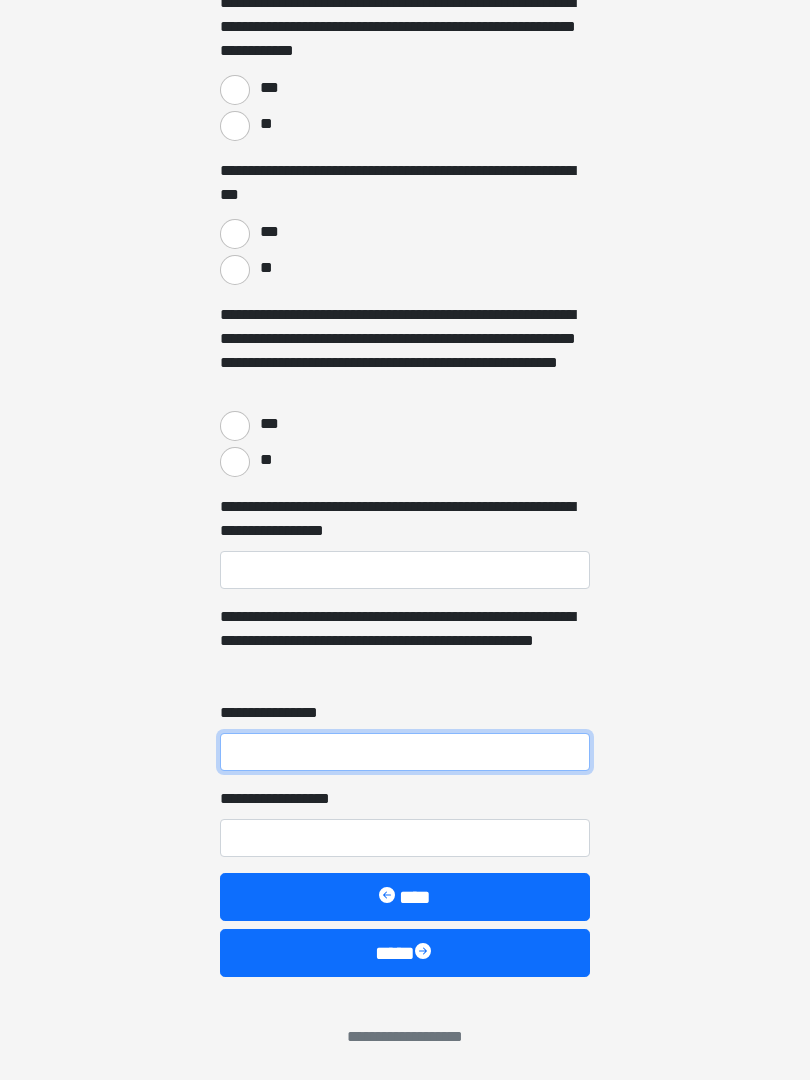click on "**********" at bounding box center [405, 752] 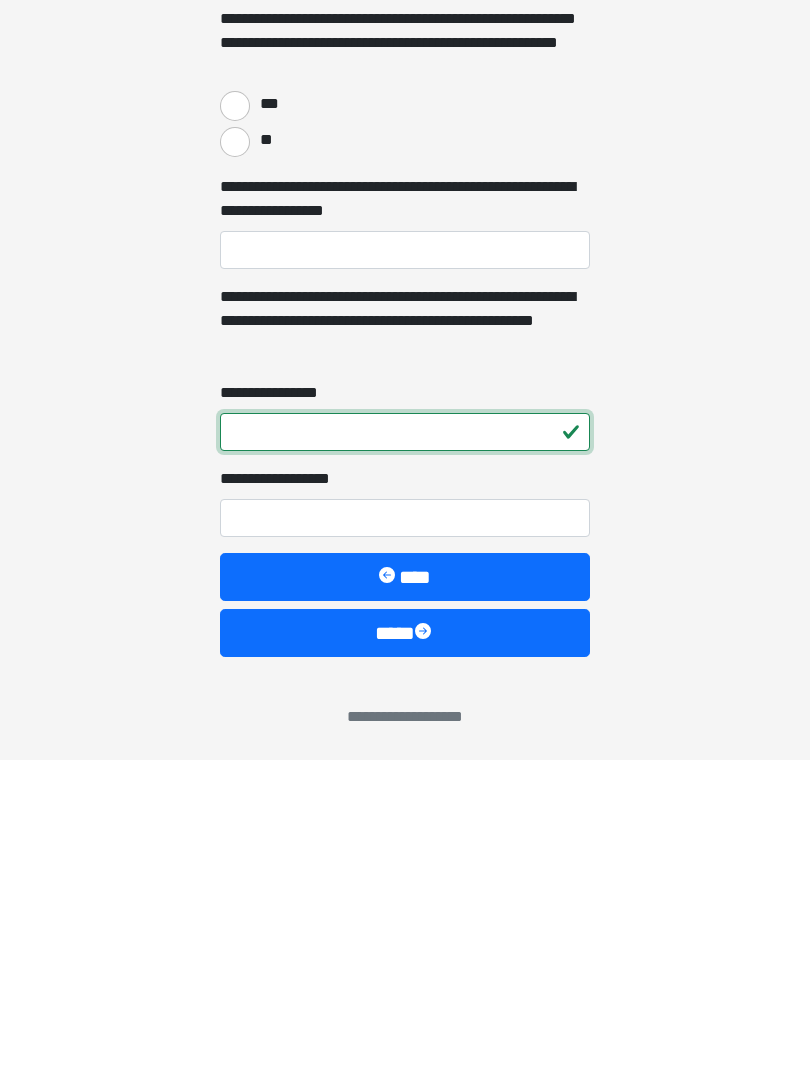 type on "*" 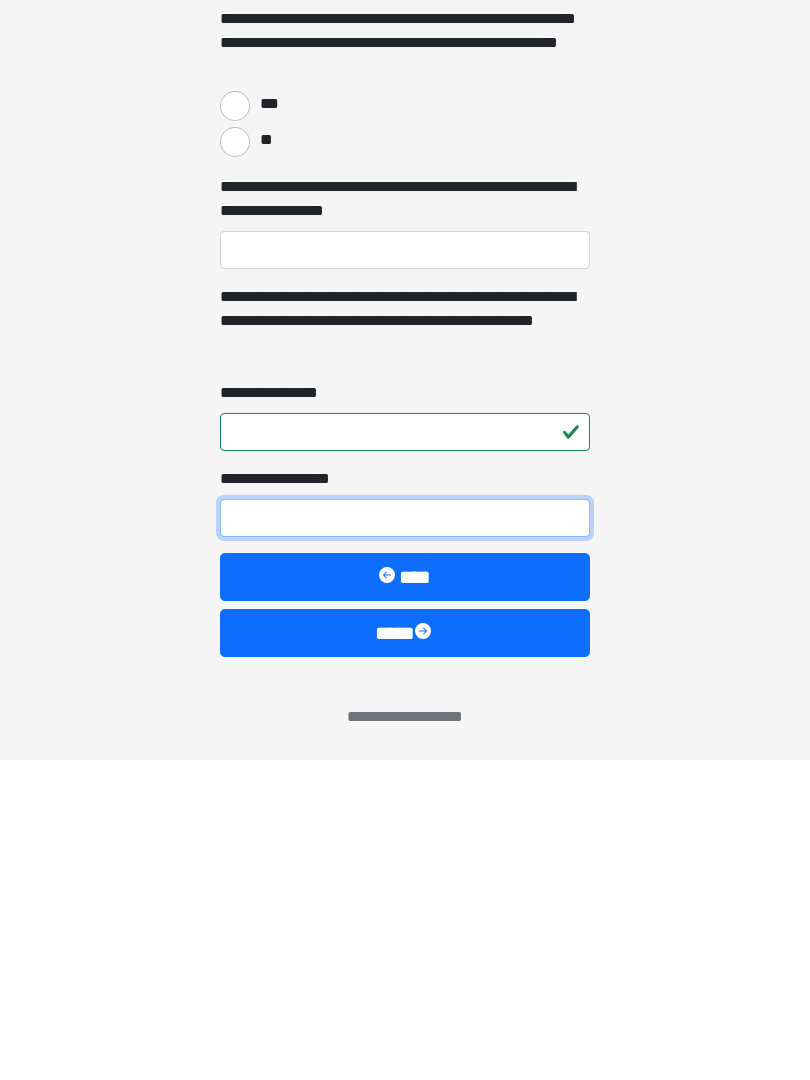 click on "**********" at bounding box center [405, 838] 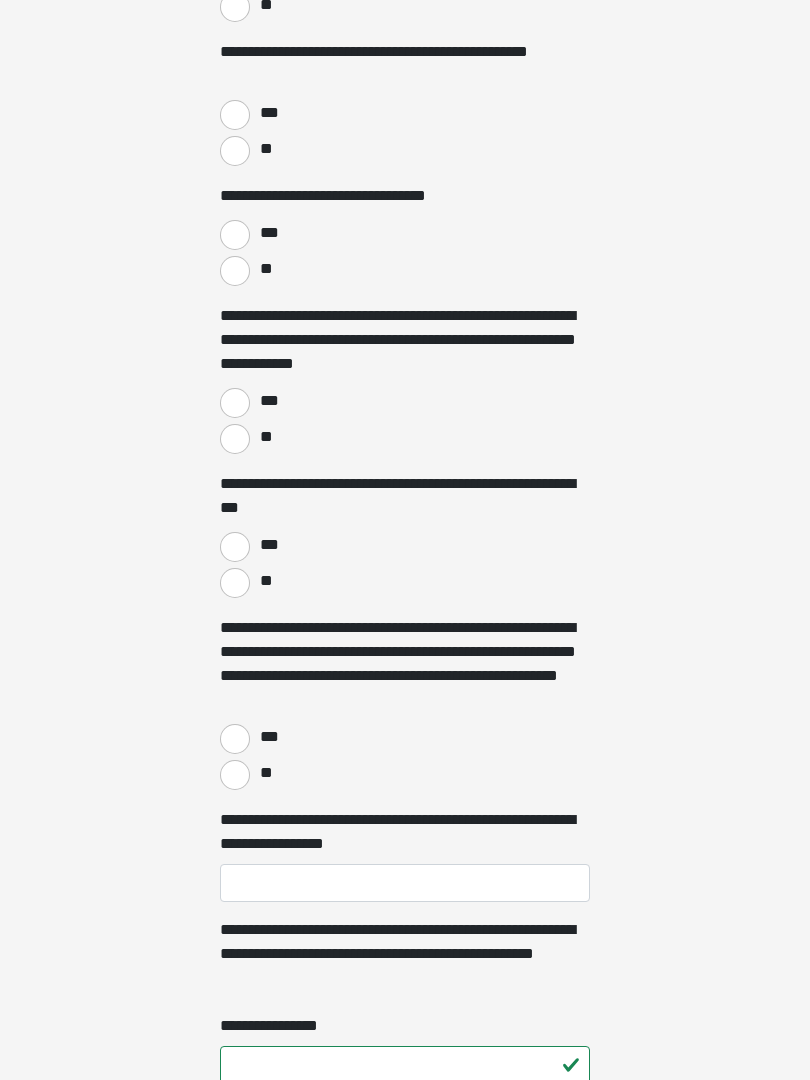 scroll, scrollTop: 2097, scrollLeft: 0, axis: vertical 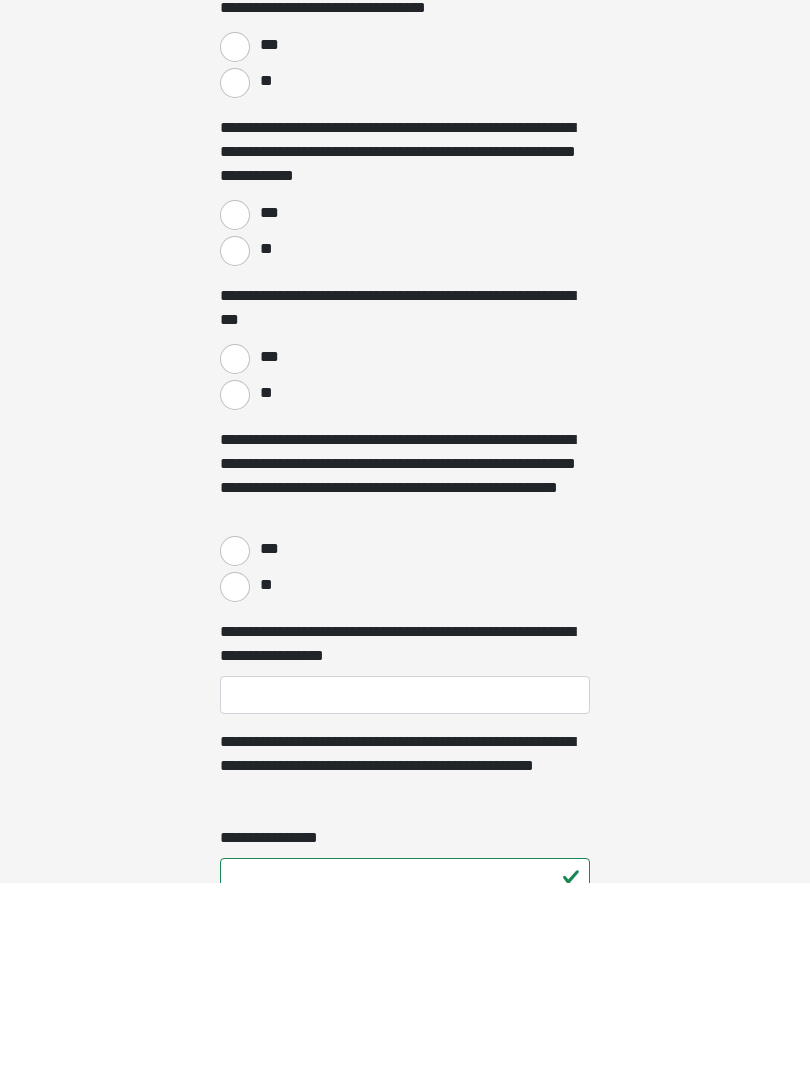 type on "*" 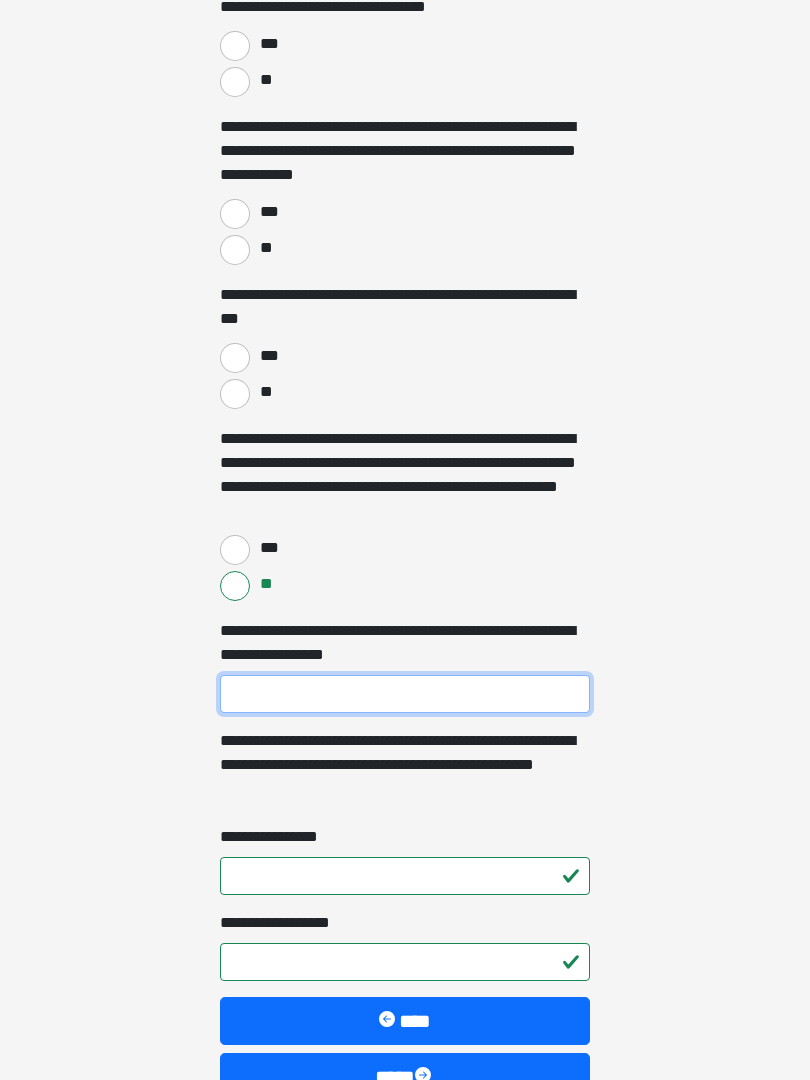click on "**********" at bounding box center [405, 694] 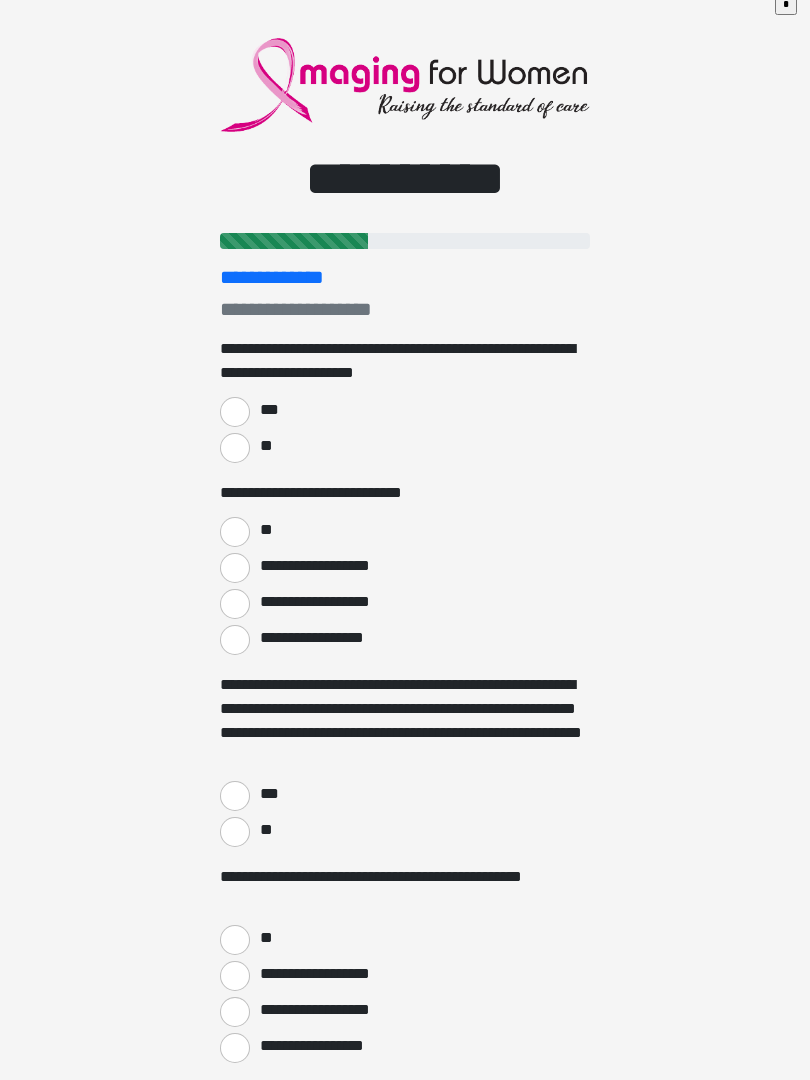 scroll, scrollTop: 0, scrollLeft: 0, axis: both 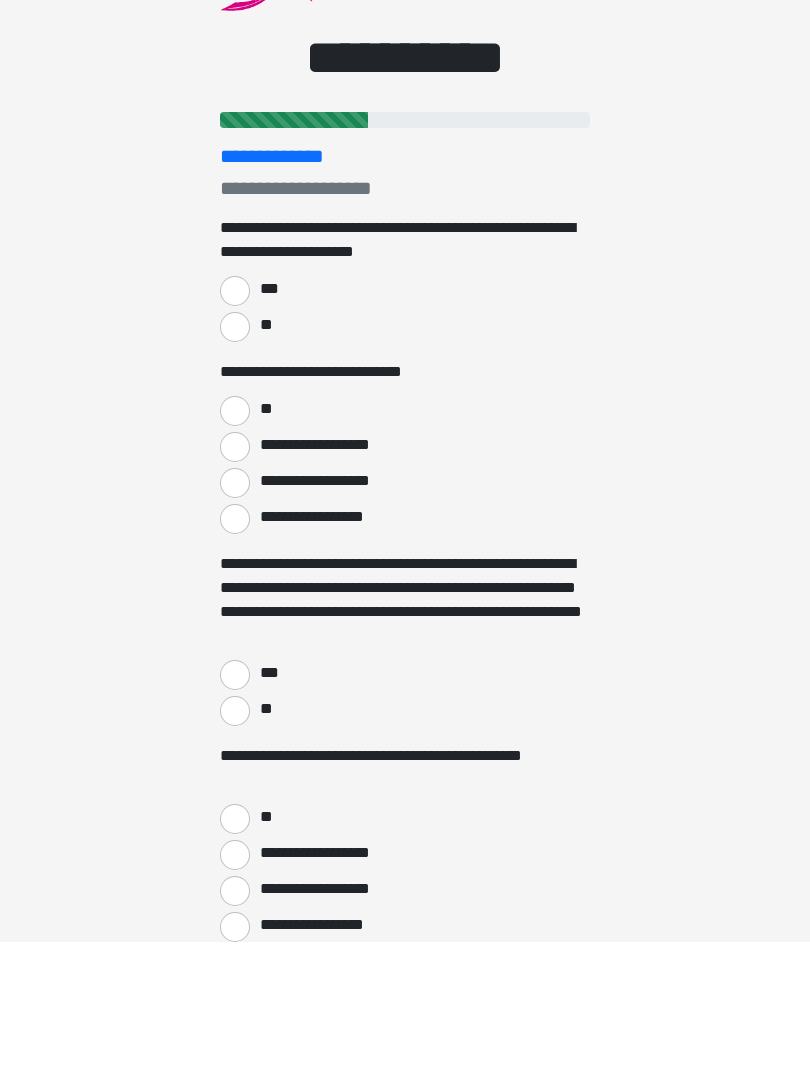 type on "***" 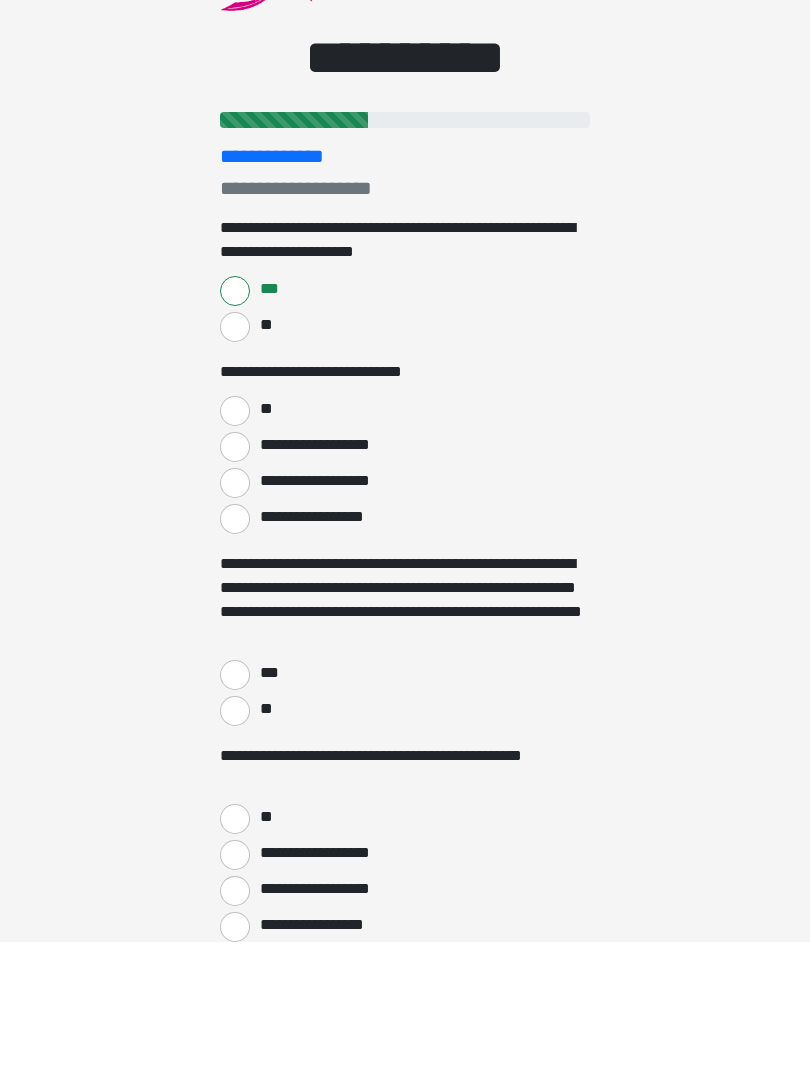 scroll, scrollTop: 138, scrollLeft: 0, axis: vertical 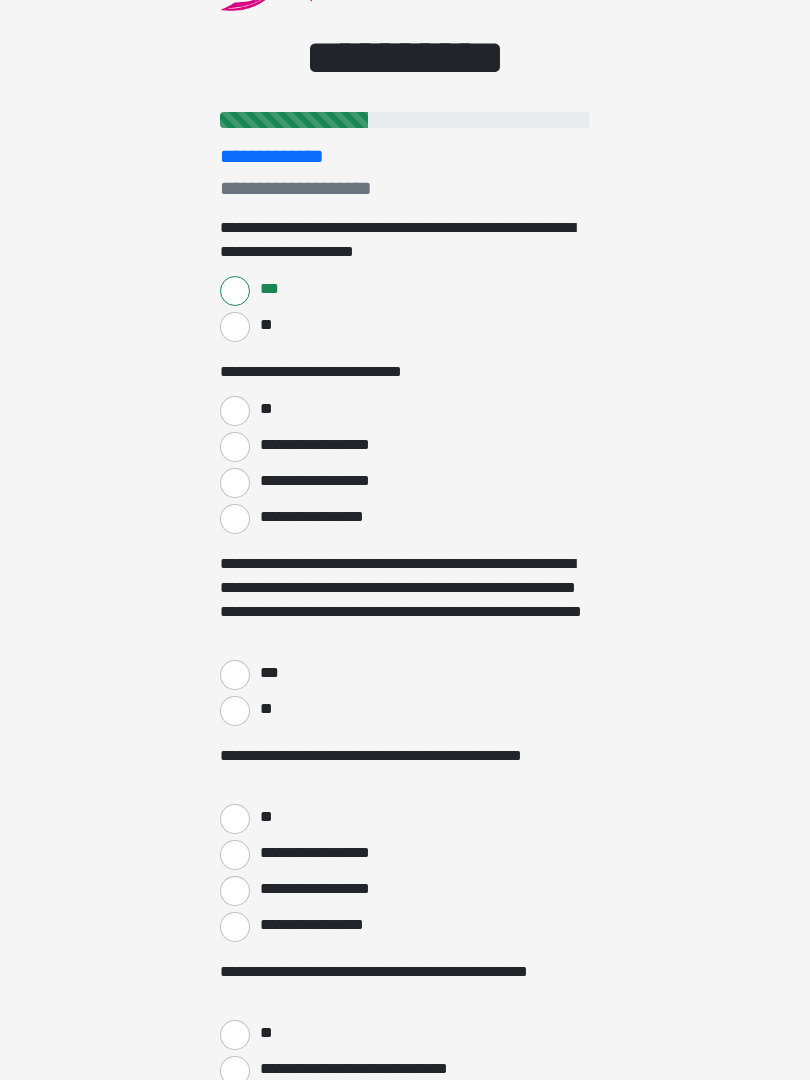 click on "**" at bounding box center [235, 411] 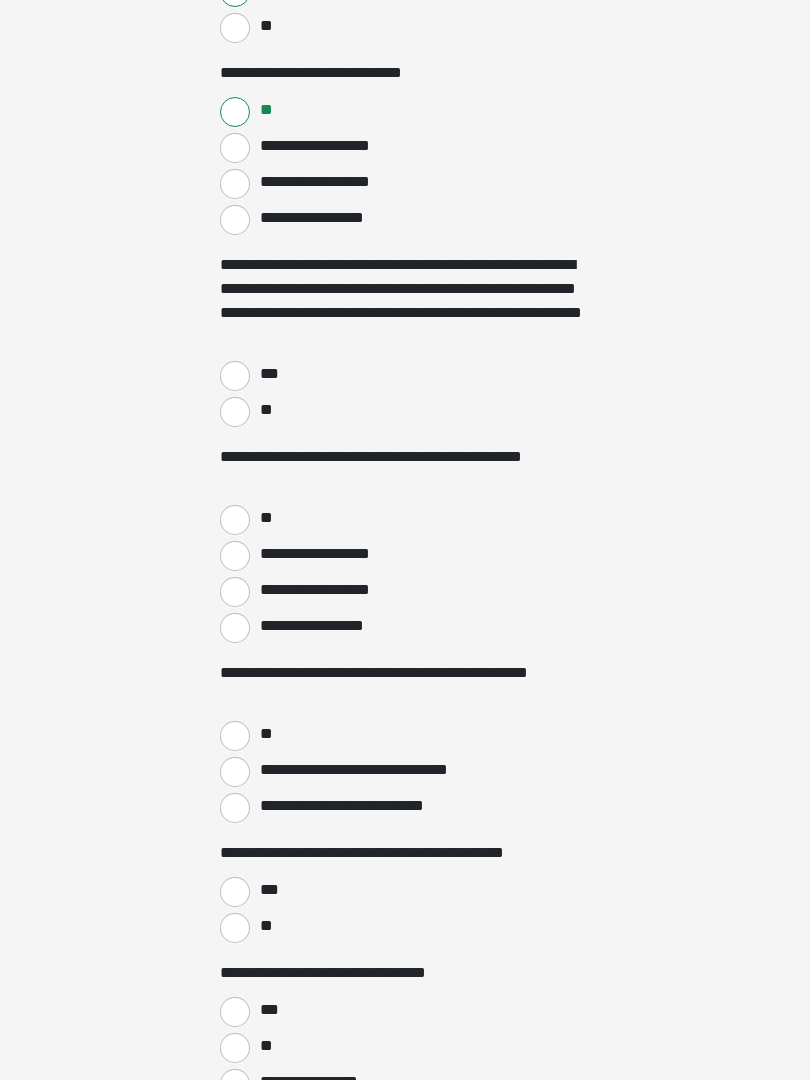 scroll, scrollTop: 437, scrollLeft: 0, axis: vertical 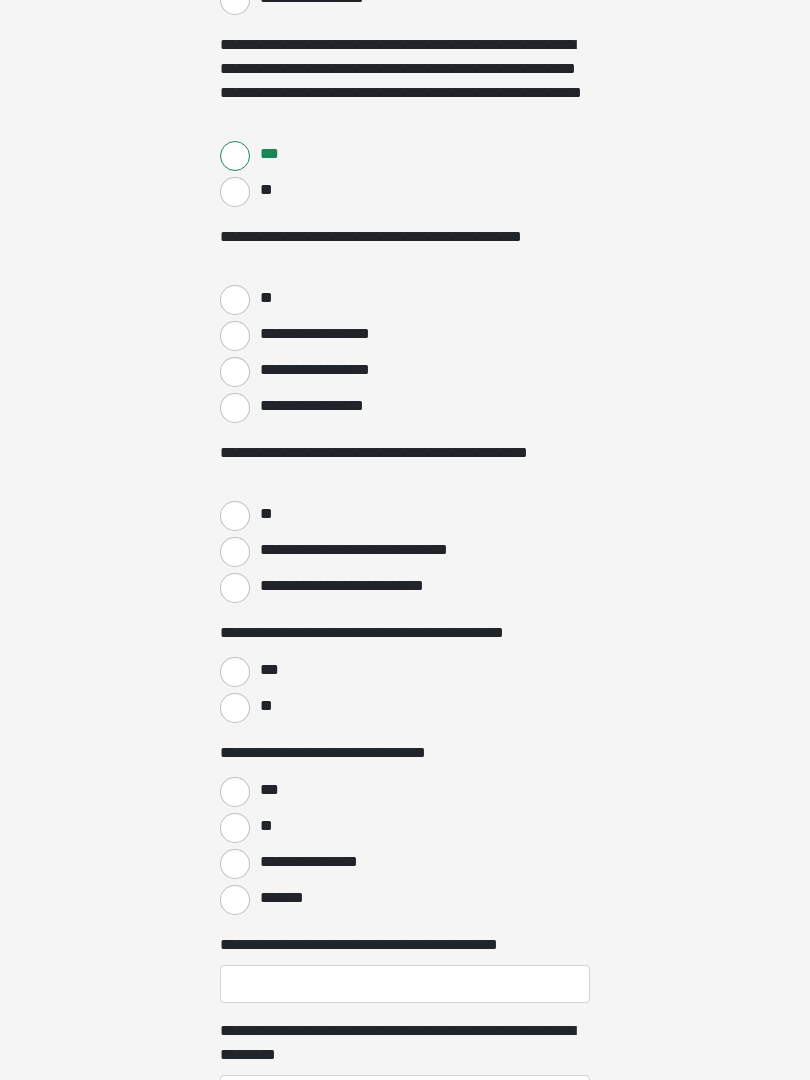 click on "**" at bounding box center (235, 300) 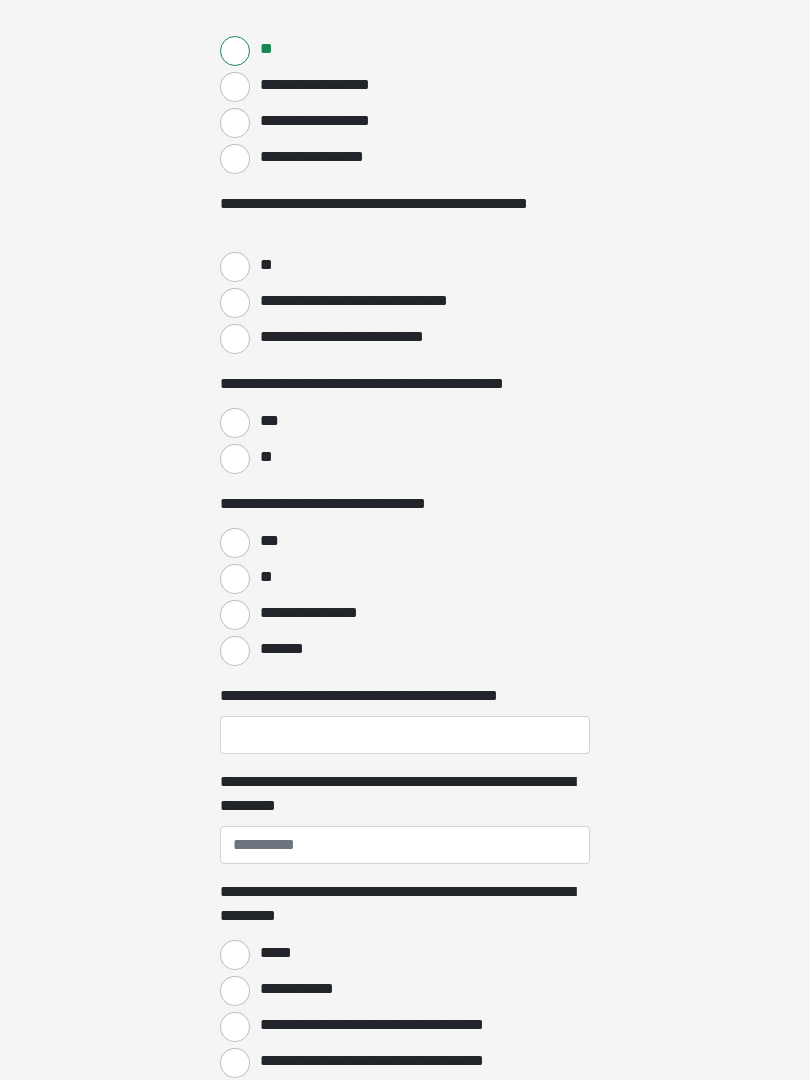 scroll, scrollTop: 907, scrollLeft: 0, axis: vertical 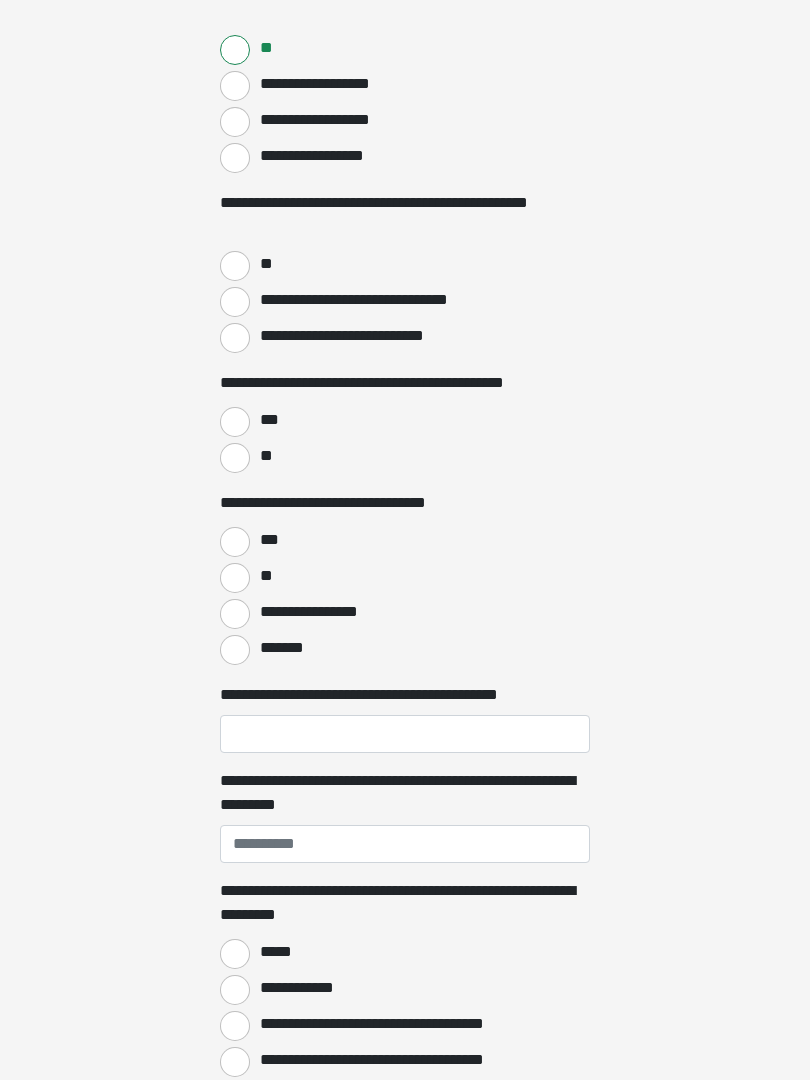 click on "**" at bounding box center [235, 266] 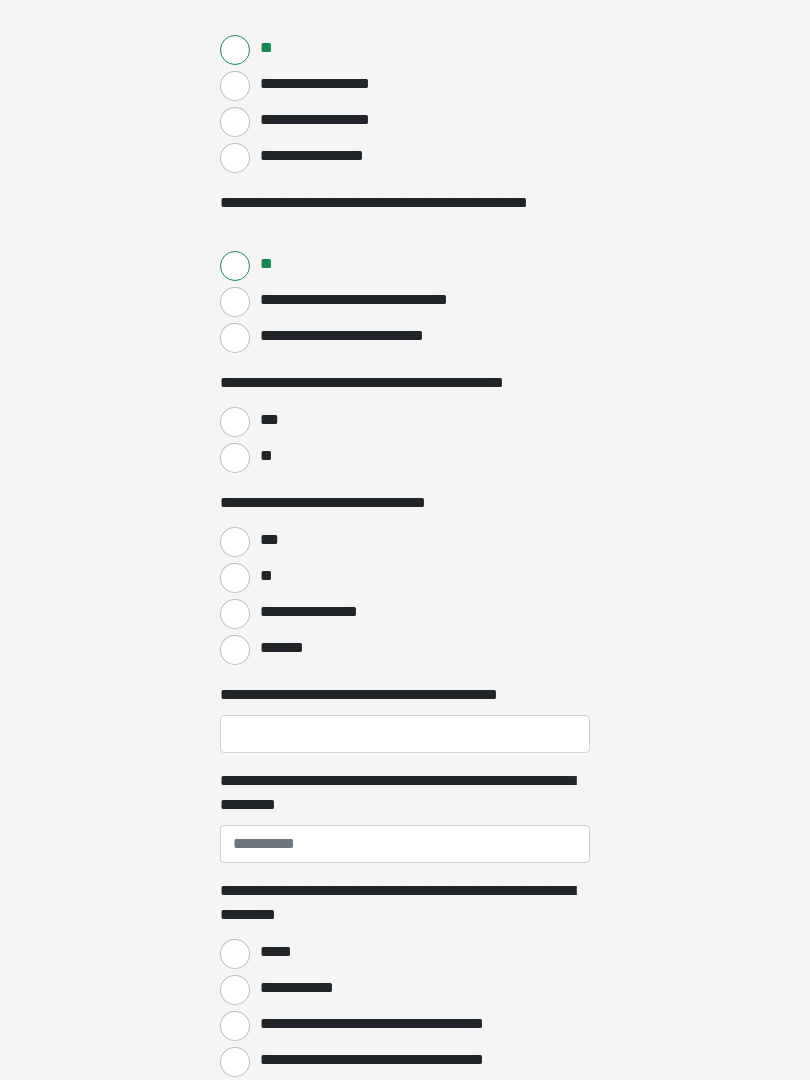 click on "**" at bounding box center (235, 458) 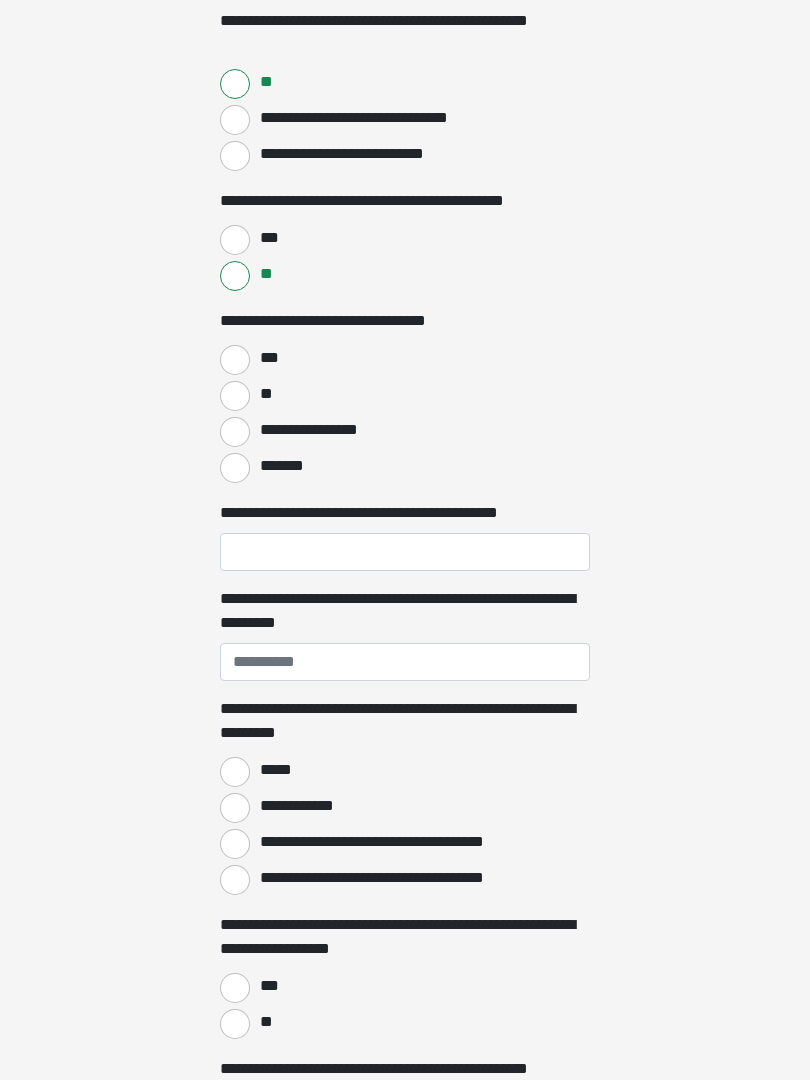 scroll, scrollTop: 1100, scrollLeft: 0, axis: vertical 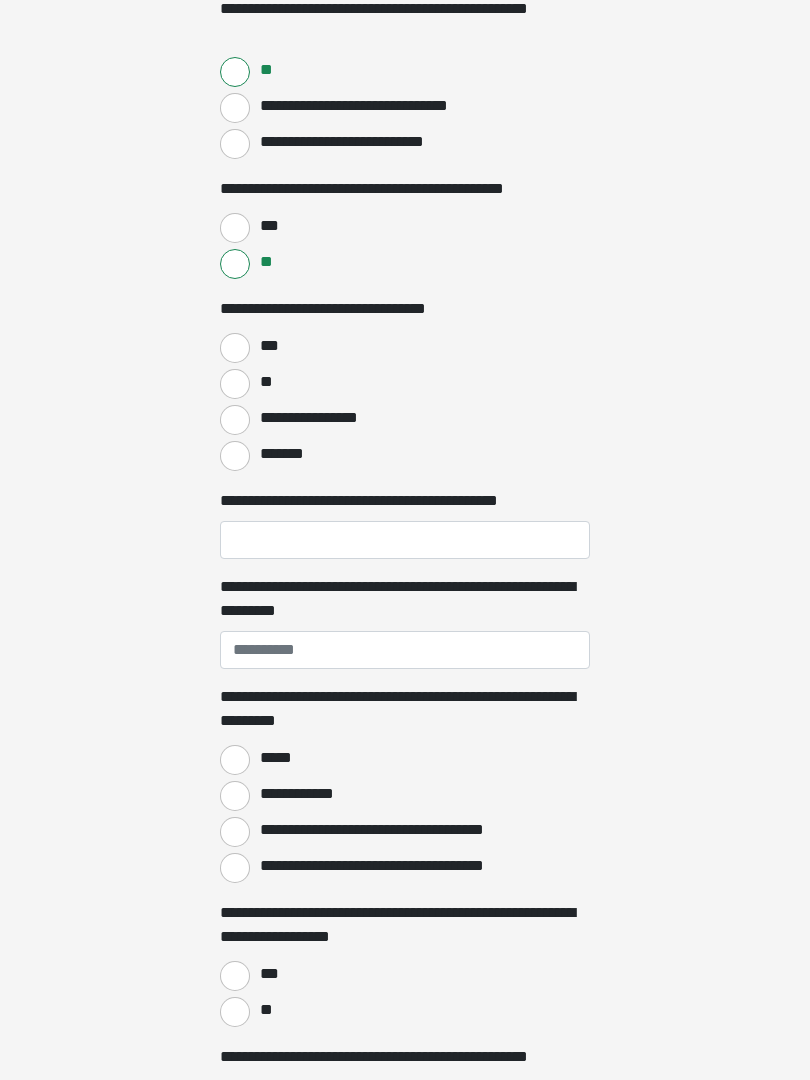 click on "***" at bounding box center (235, 349) 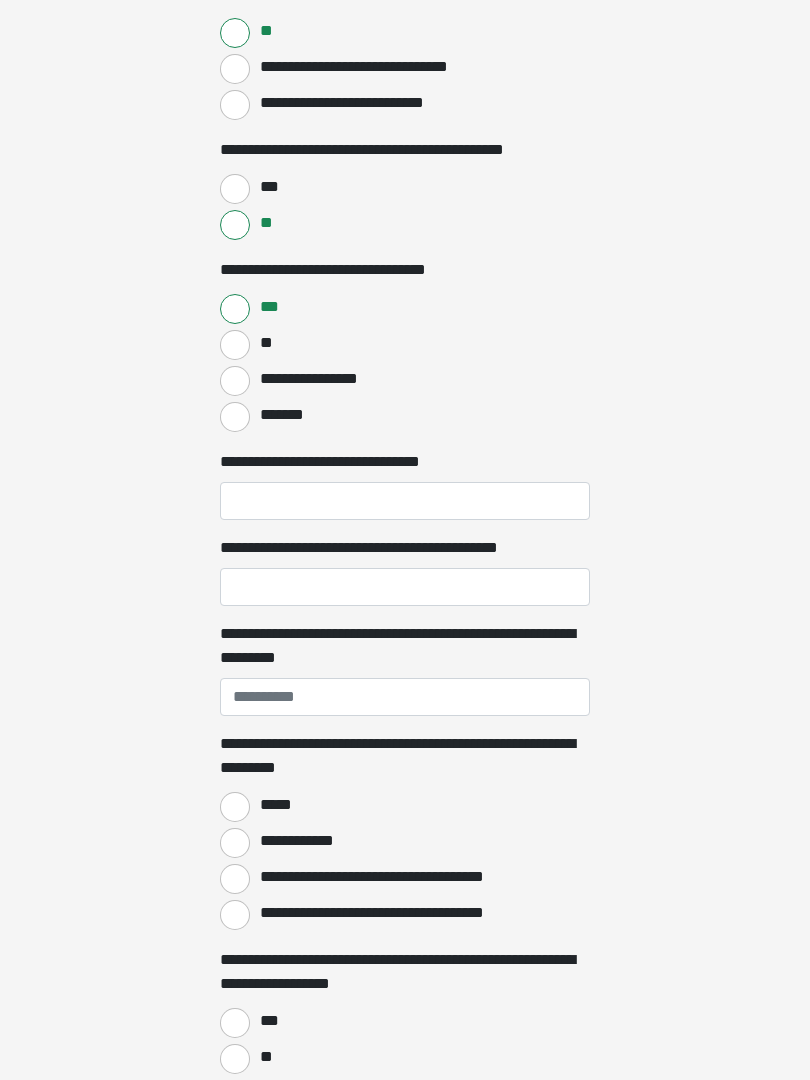 scroll, scrollTop: 1147, scrollLeft: 0, axis: vertical 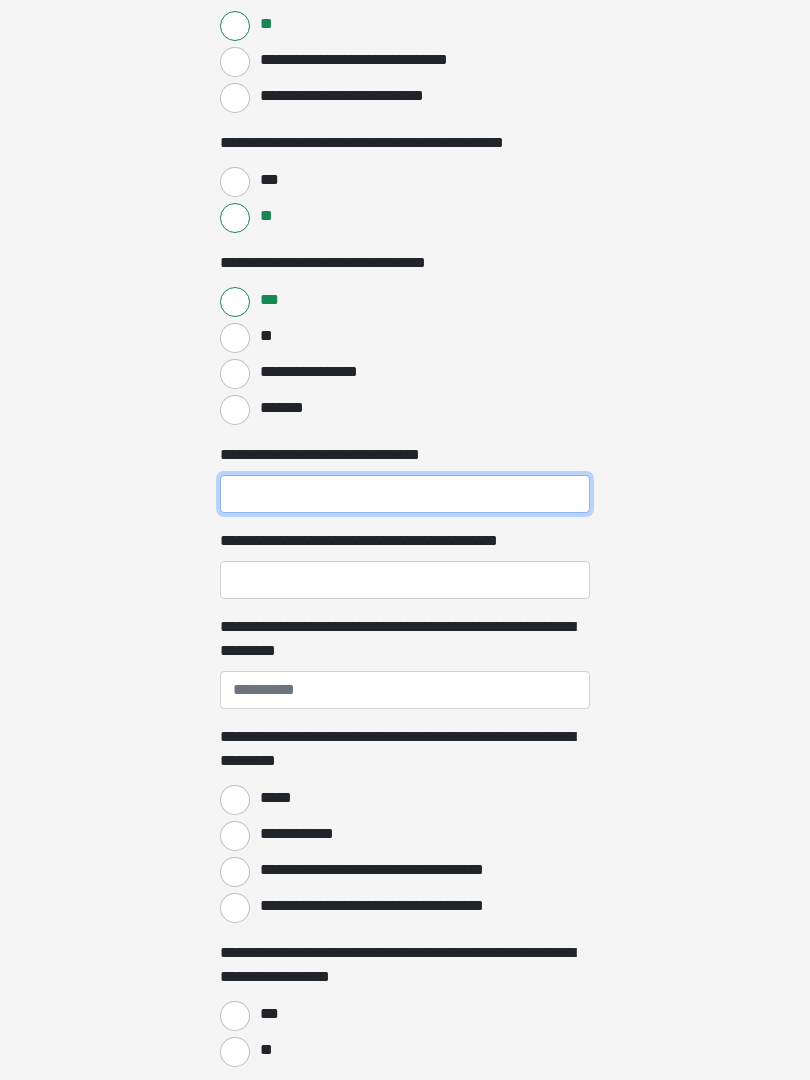 click on "**********" at bounding box center (405, 494) 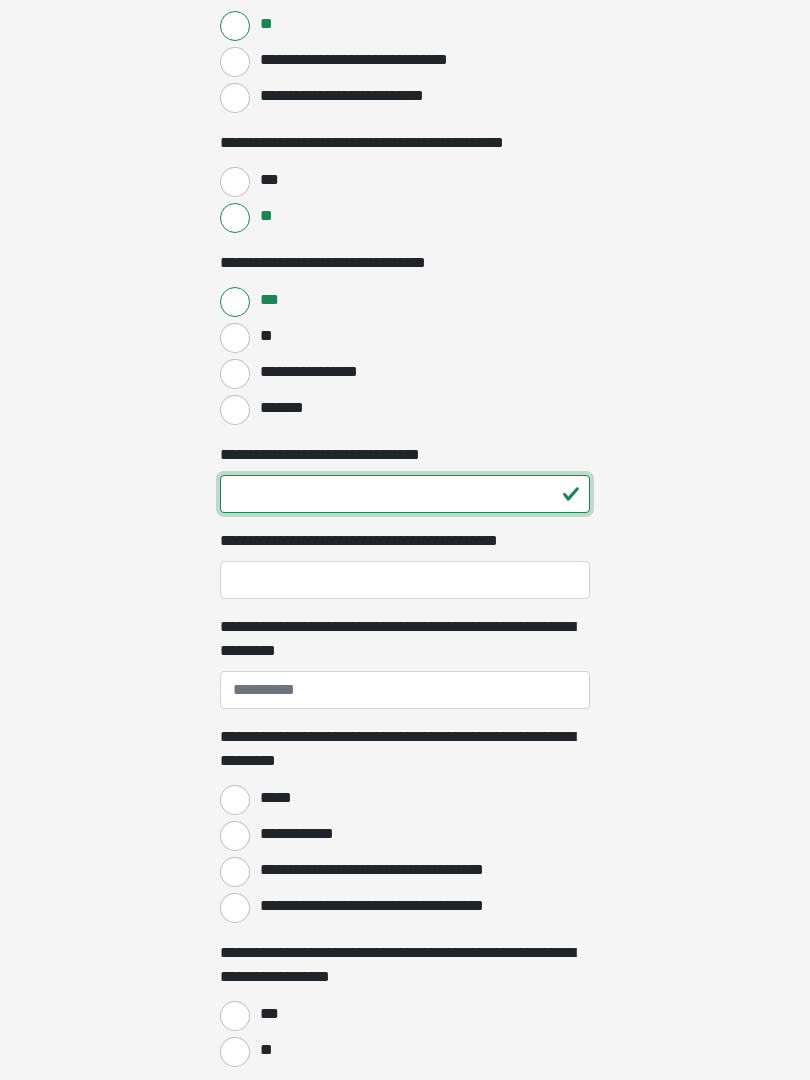 type on "**" 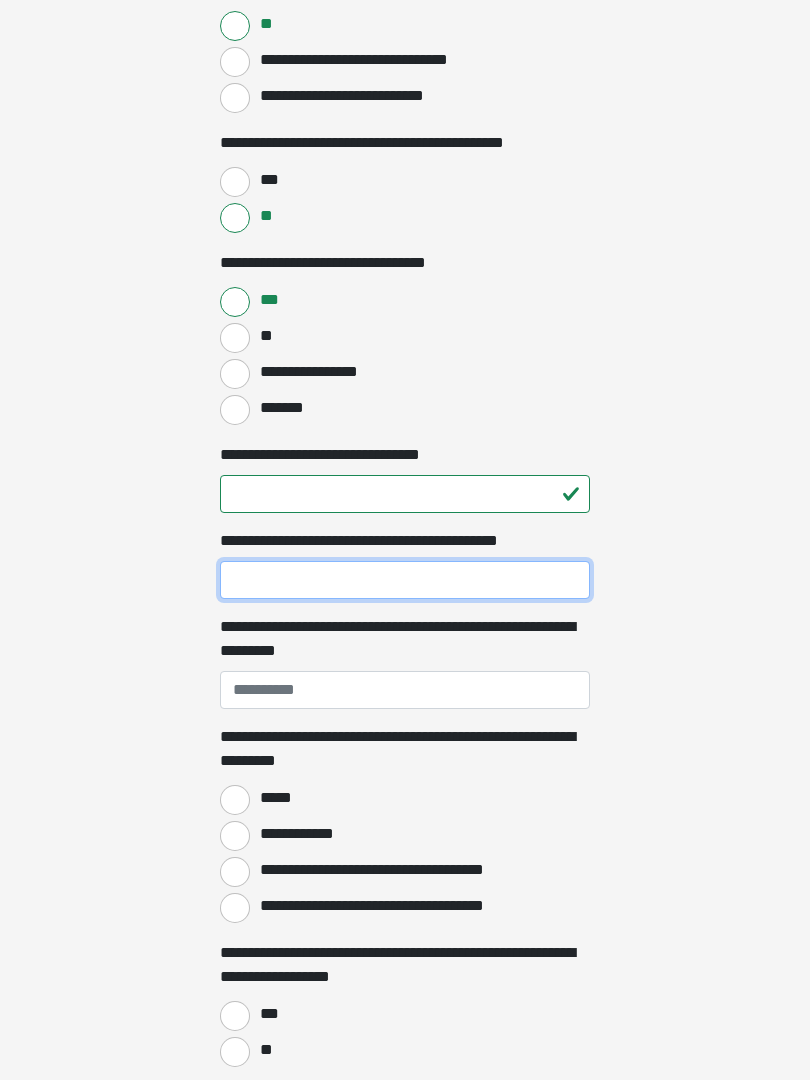 click on "**********" at bounding box center (405, 580) 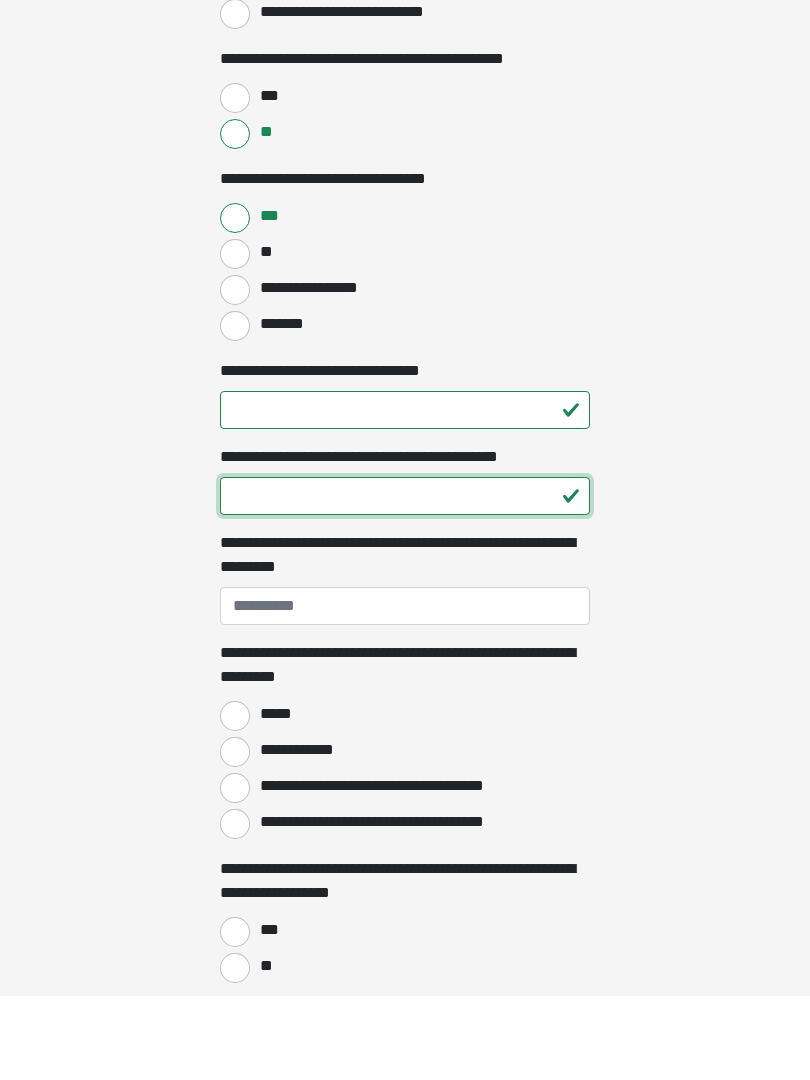 type on "**" 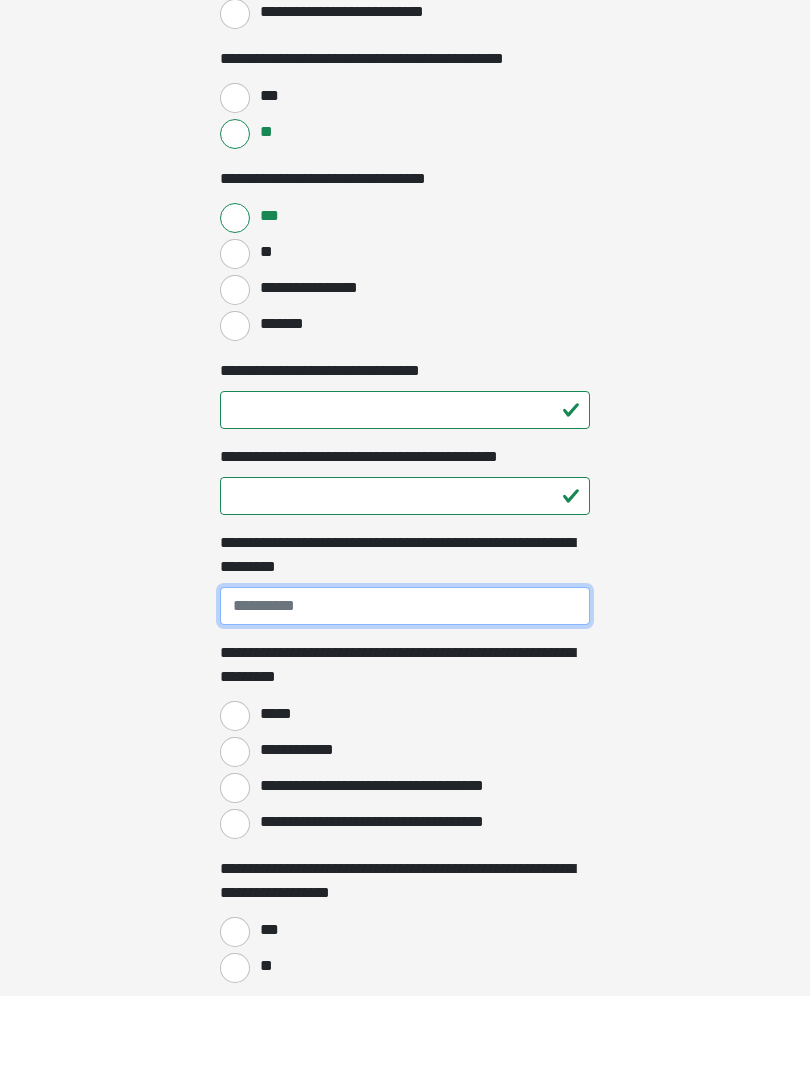 click on "**********" at bounding box center [405, 690] 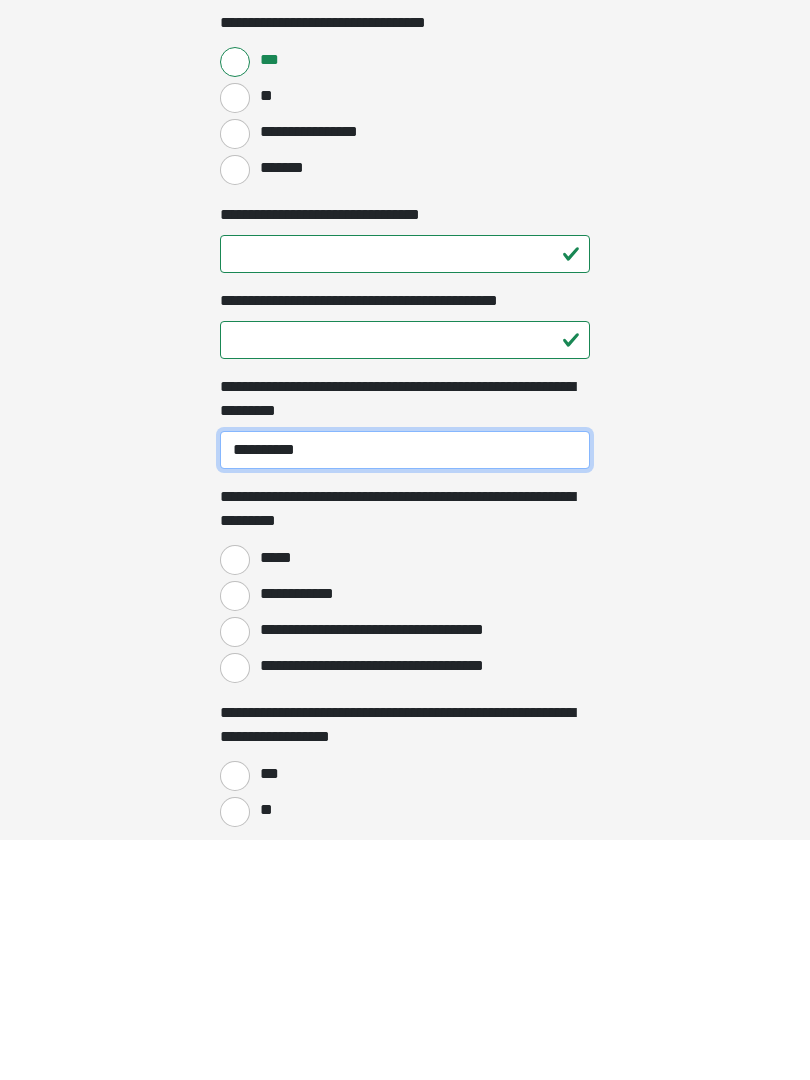 type on "**********" 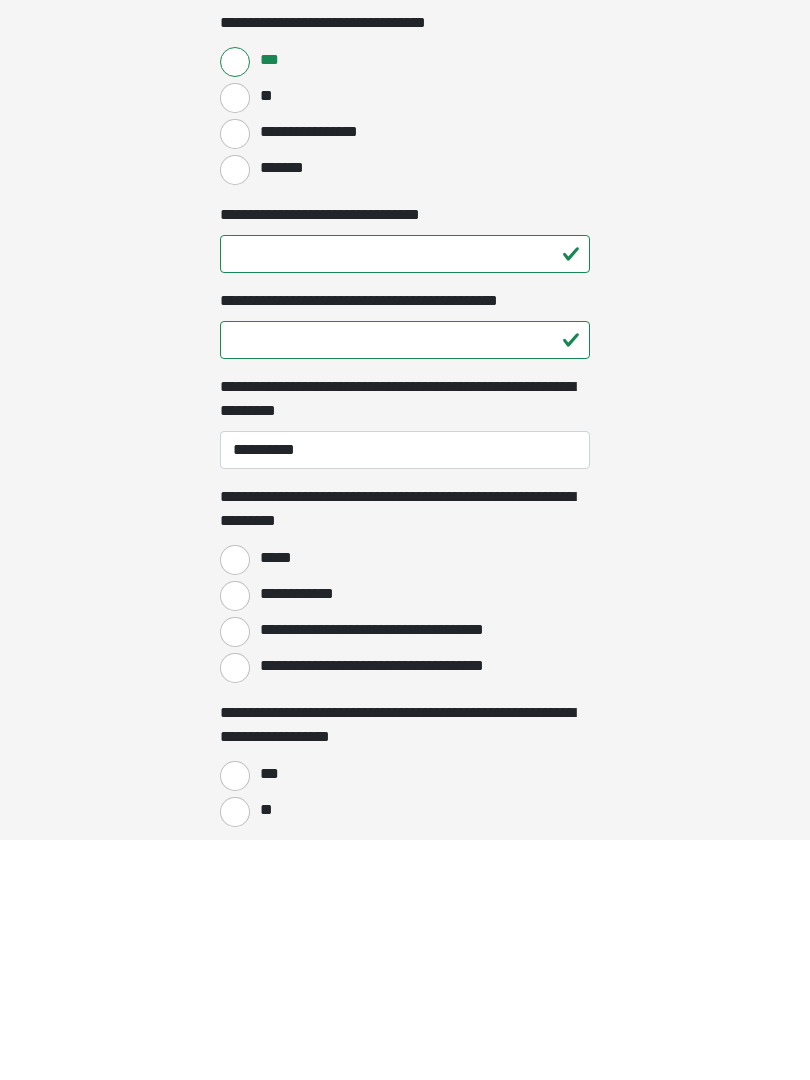 click on "*****" at bounding box center [235, 800] 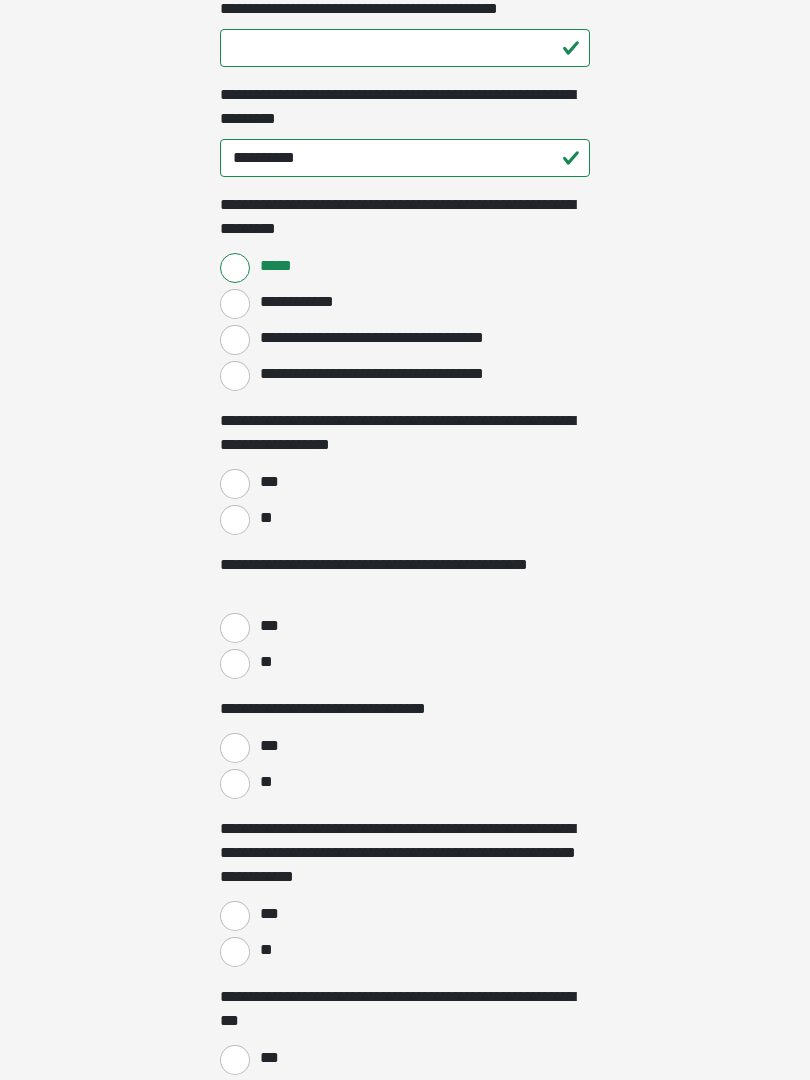 scroll, scrollTop: 1679, scrollLeft: 0, axis: vertical 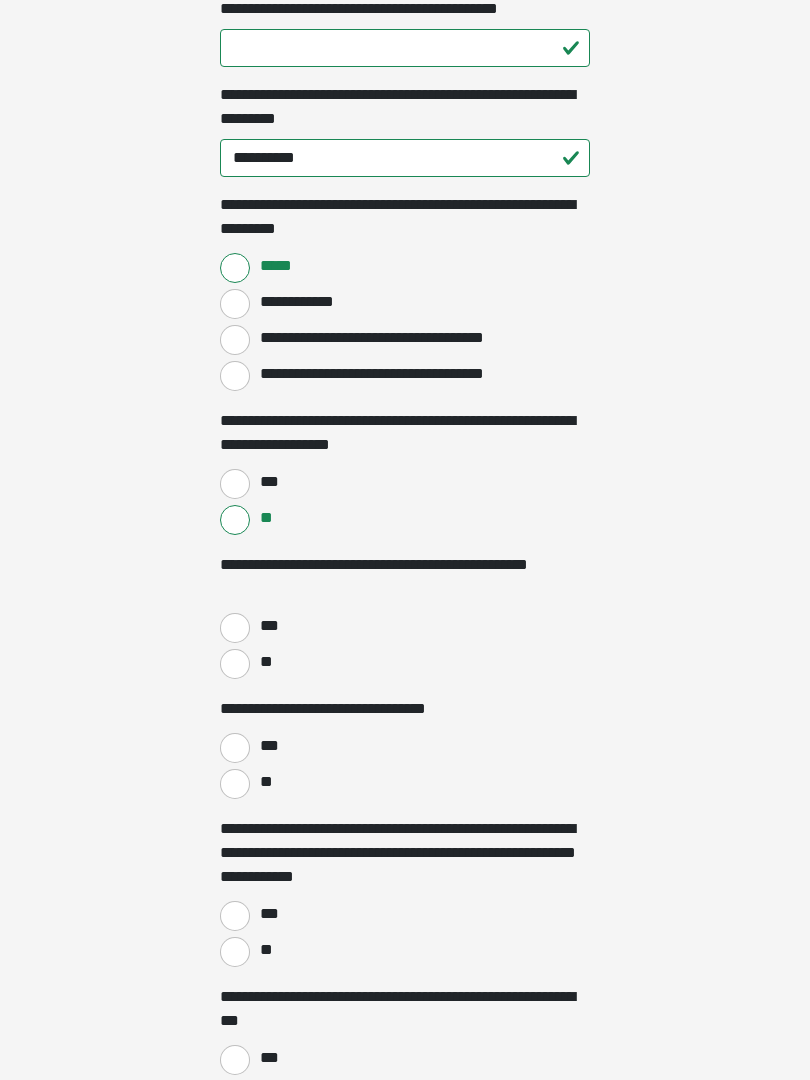 click on "**" at bounding box center (235, 664) 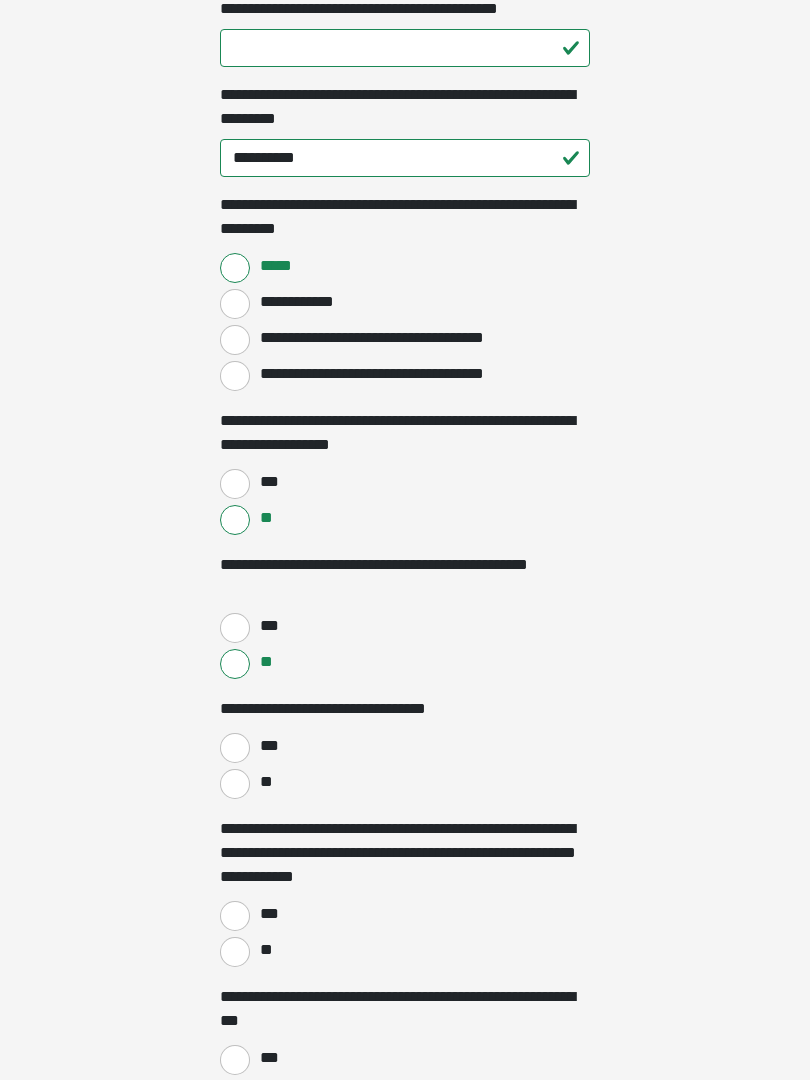 click on "***" at bounding box center [235, 748] 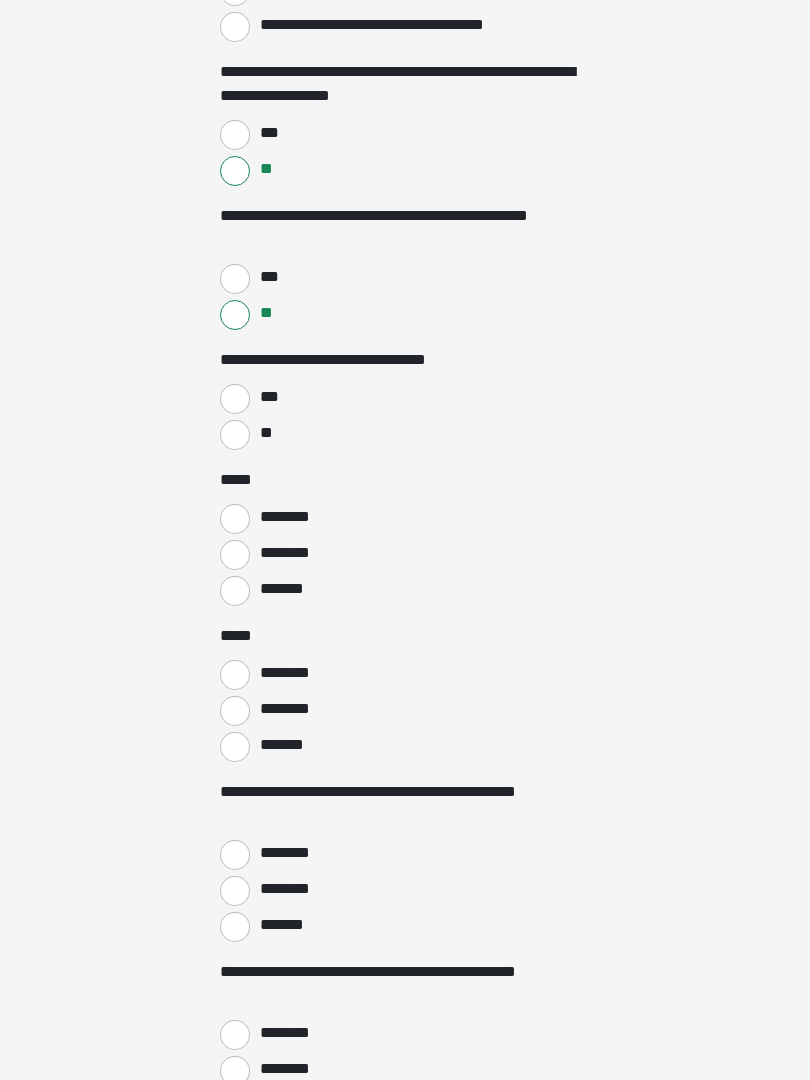 scroll, scrollTop: 2028, scrollLeft: 0, axis: vertical 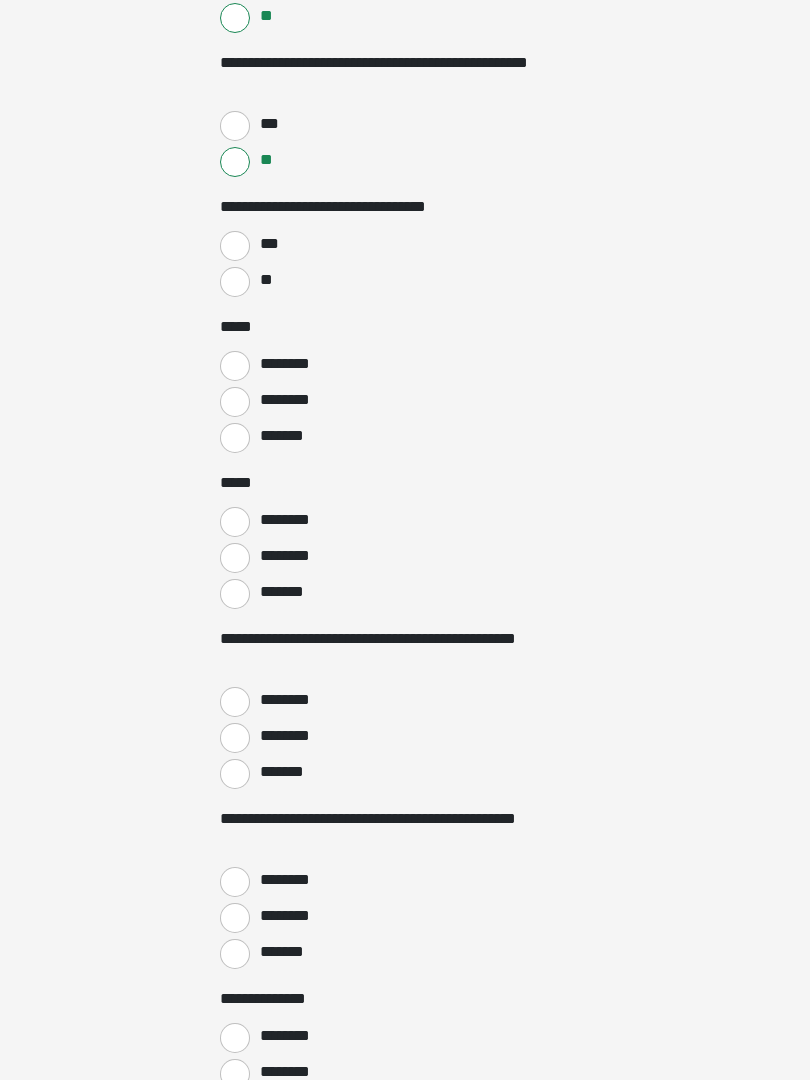 click on "***" at bounding box center [235, 246] 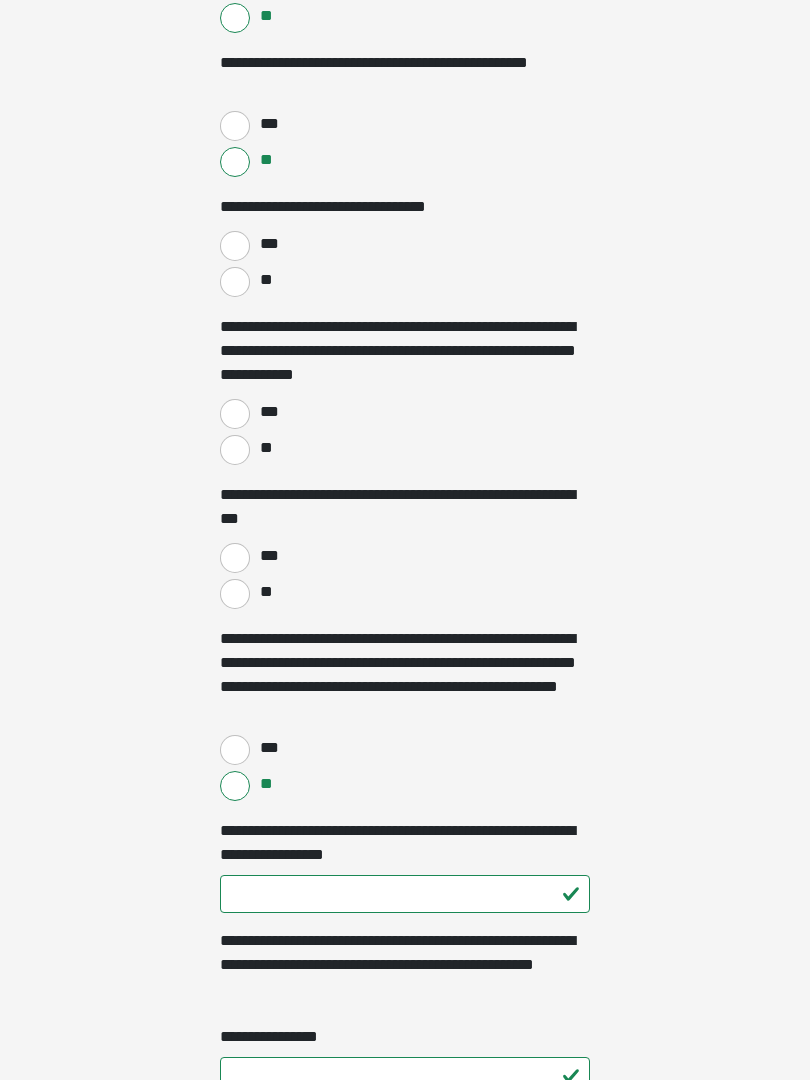 click on "**" at bounding box center [235, 450] 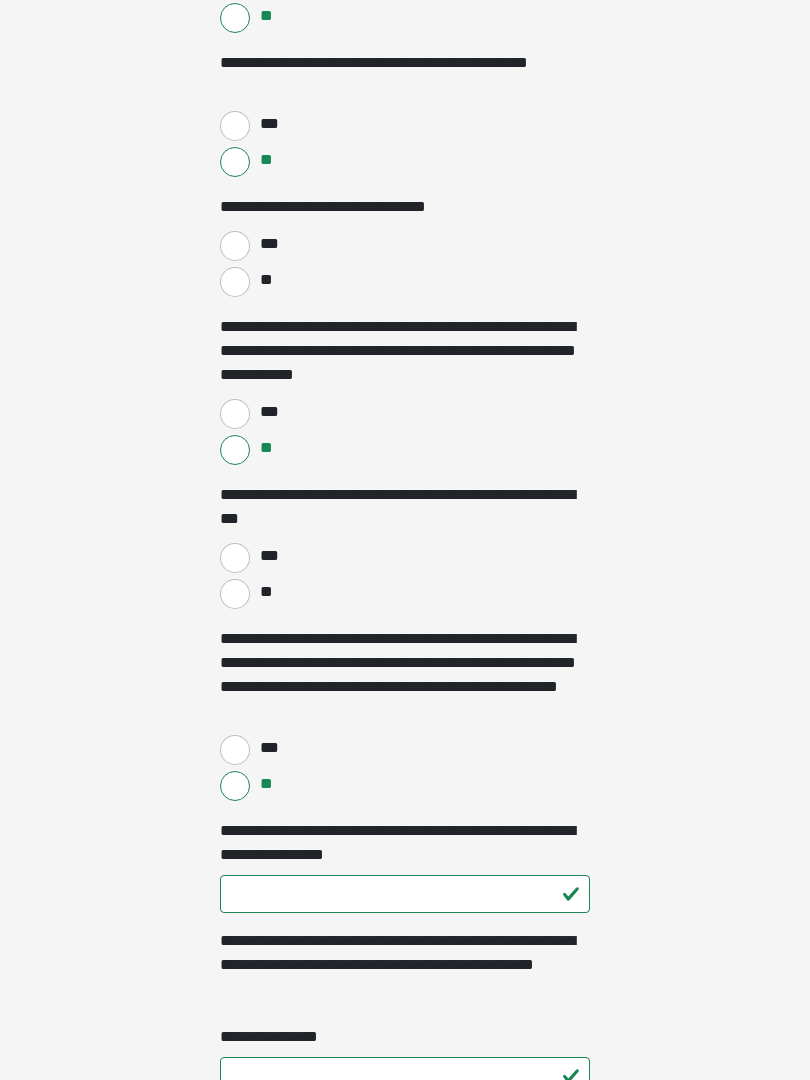 click on "**" at bounding box center [235, 594] 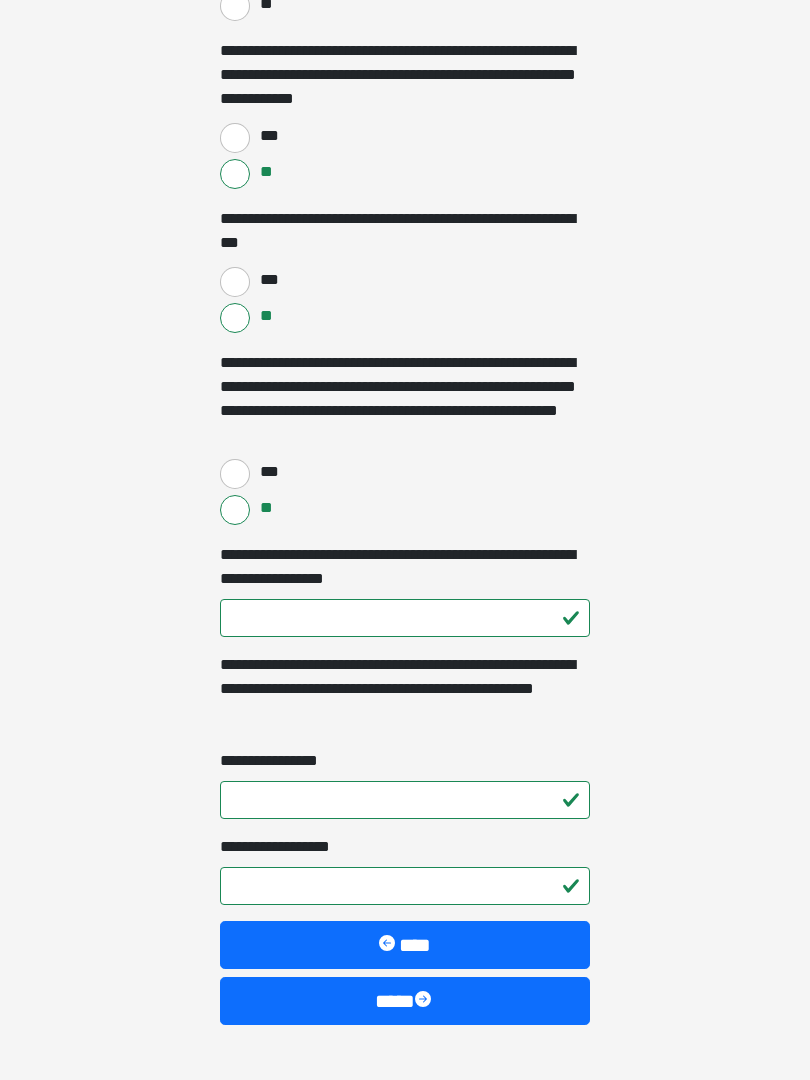 scroll, scrollTop: 2505, scrollLeft: 0, axis: vertical 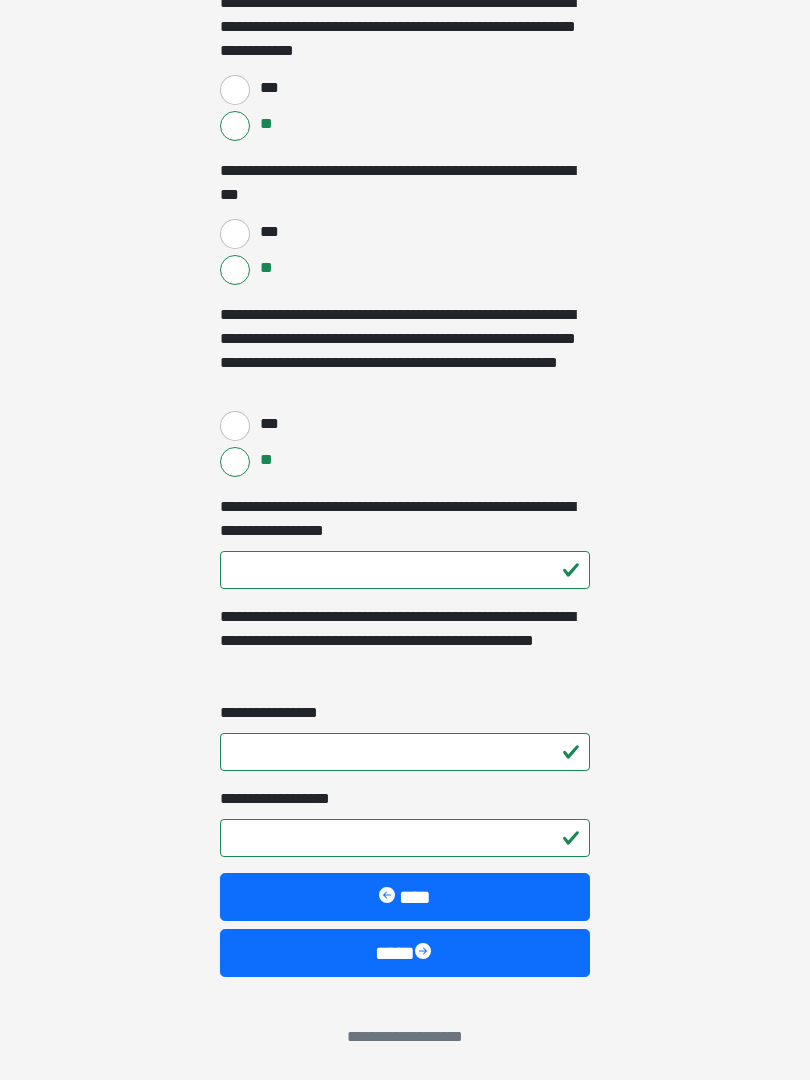 click on "****" at bounding box center [405, 953] 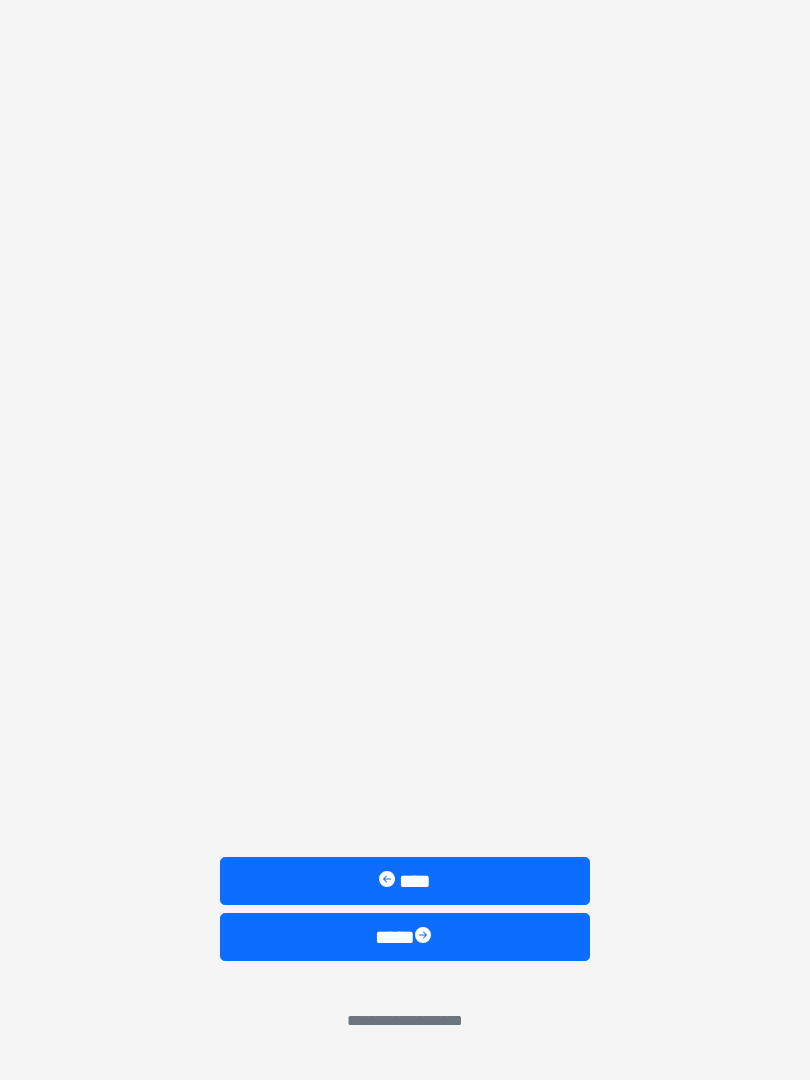 scroll, scrollTop: 0, scrollLeft: 0, axis: both 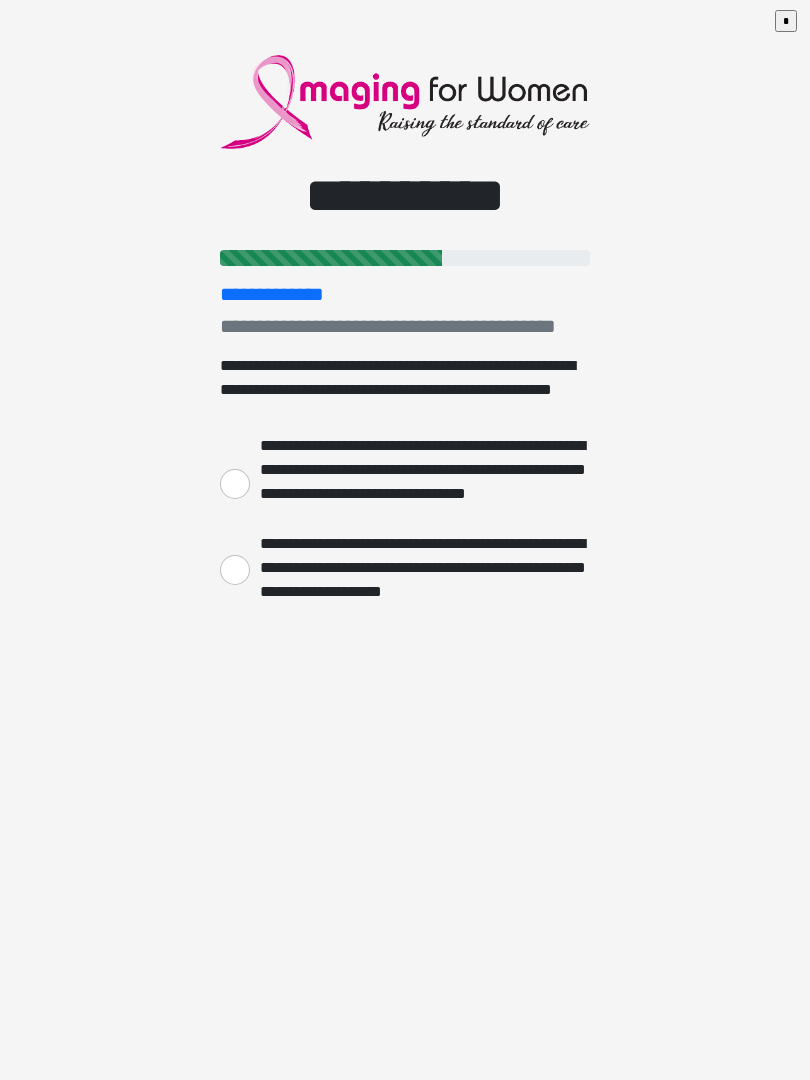 click on "**********" at bounding box center (405, 540) 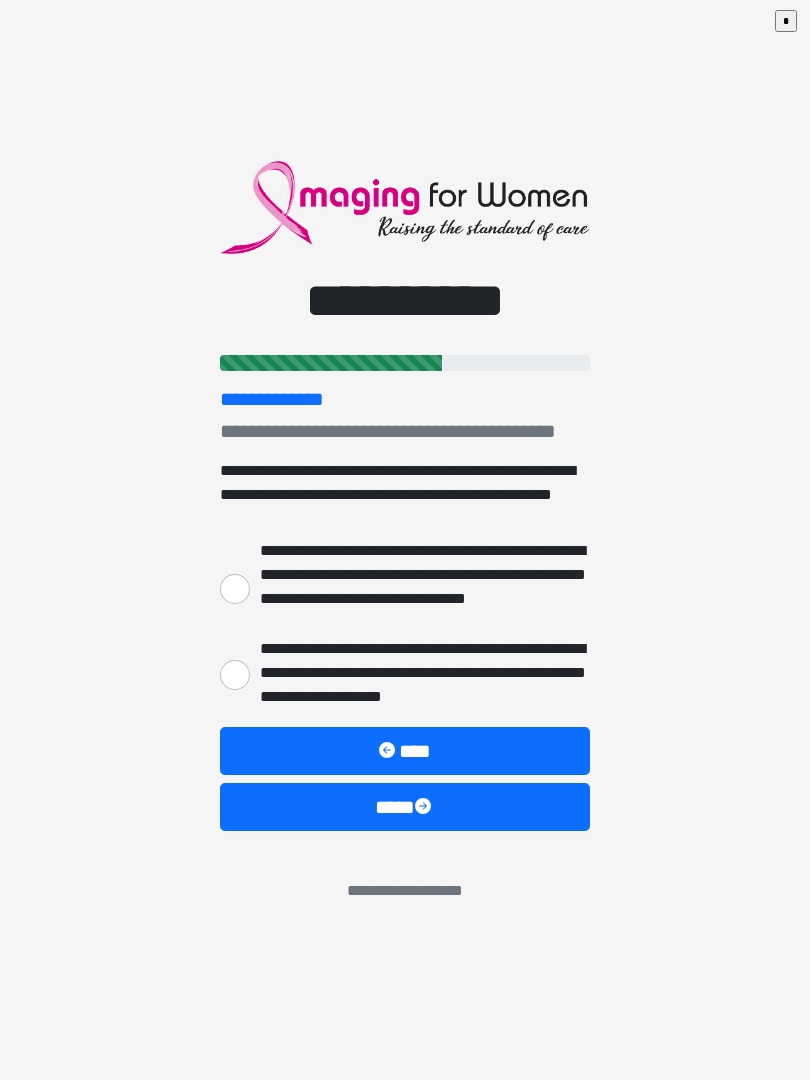 click on "**********" at bounding box center (235, 589) 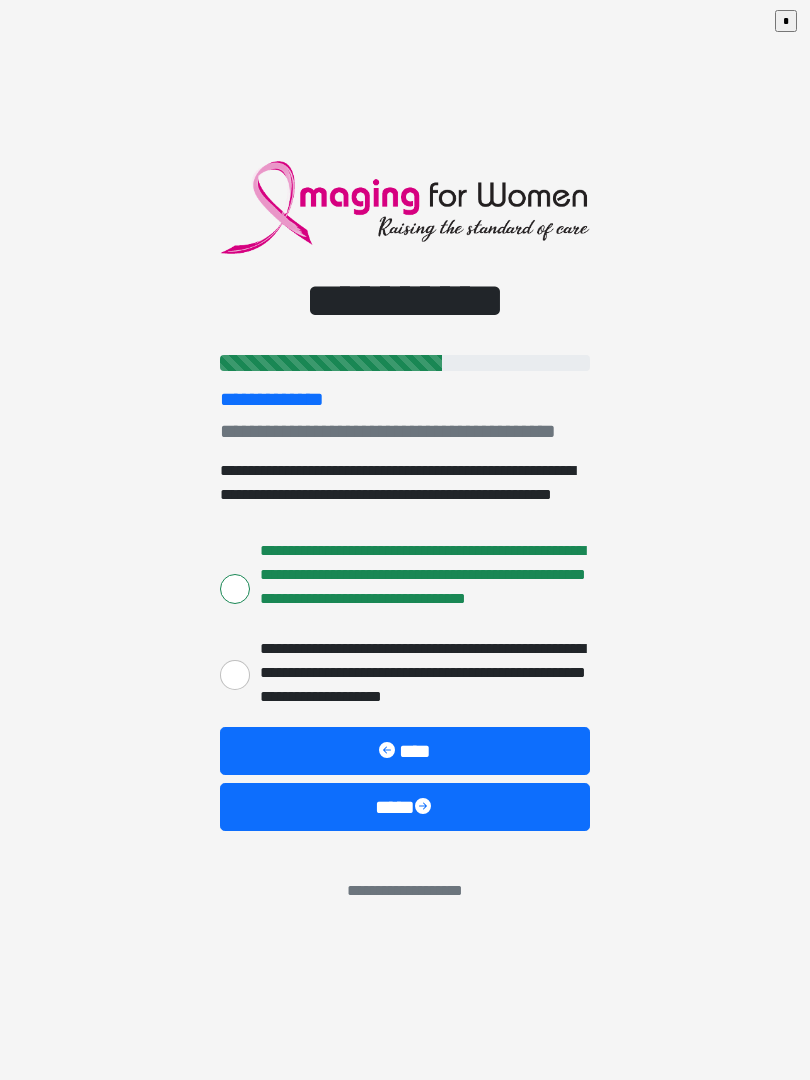 click on "****" at bounding box center [405, 807] 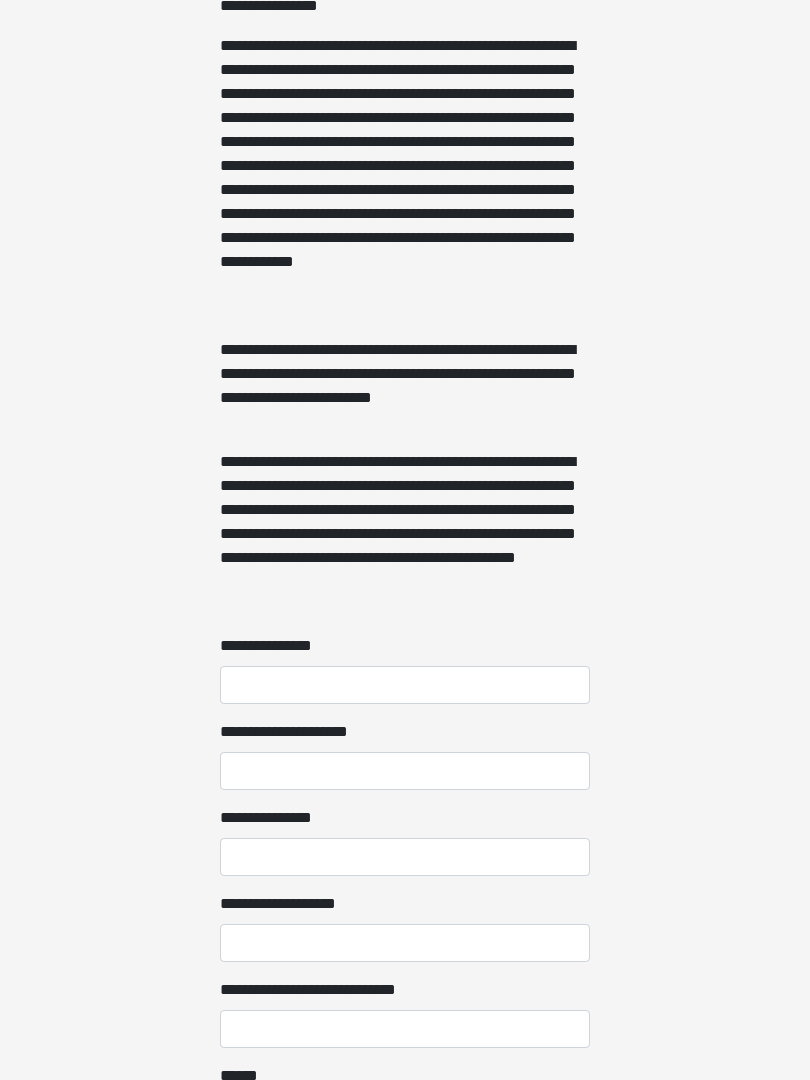 scroll, scrollTop: 1105, scrollLeft: 0, axis: vertical 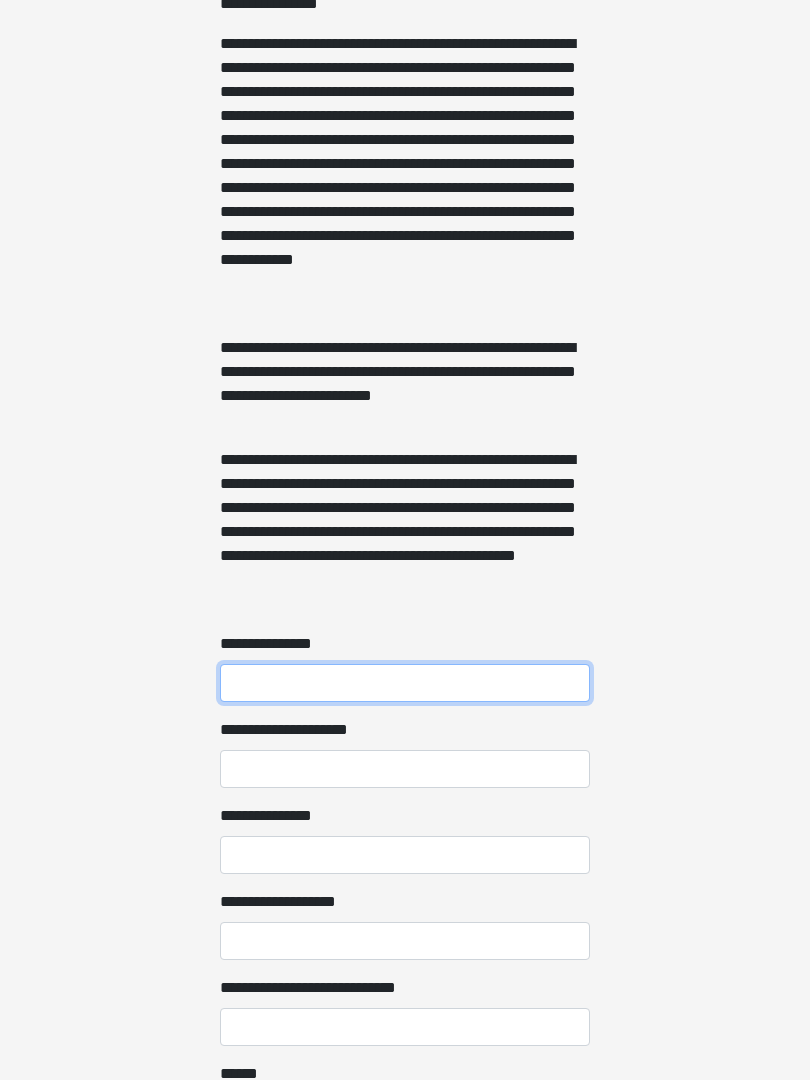 click on "**********" at bounding box center (405, 684) 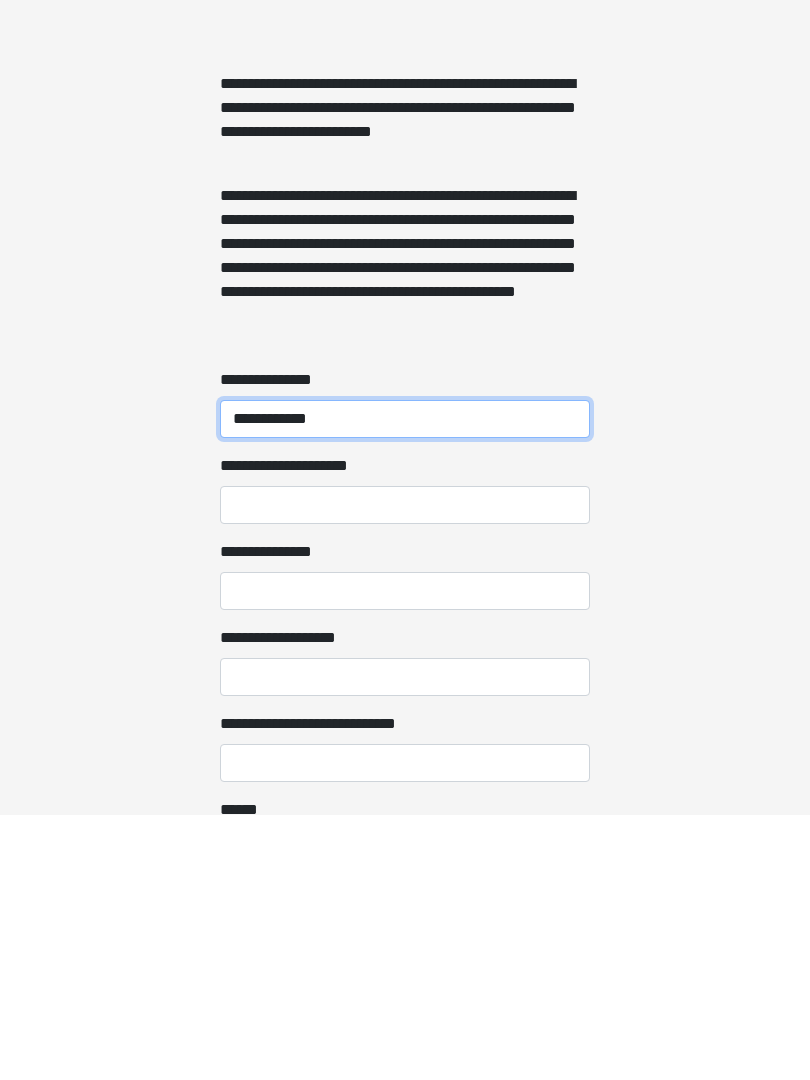 type on "**********" 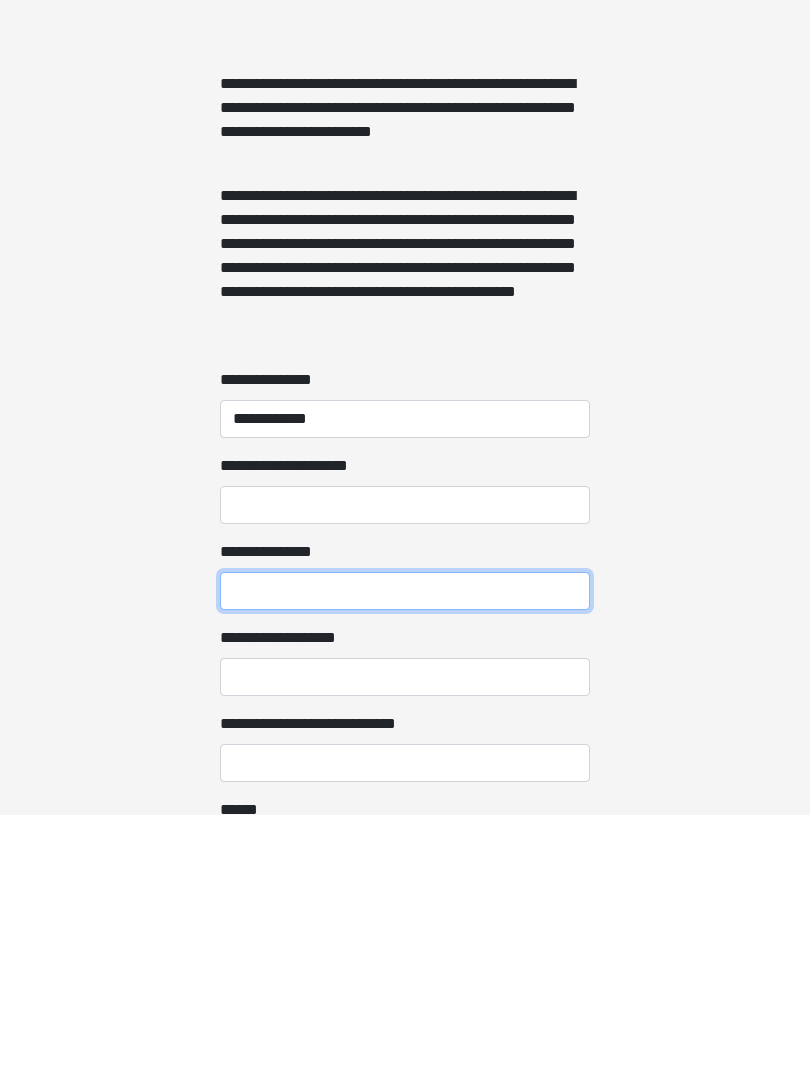 click on "**********" at bounding box center (405, 856) 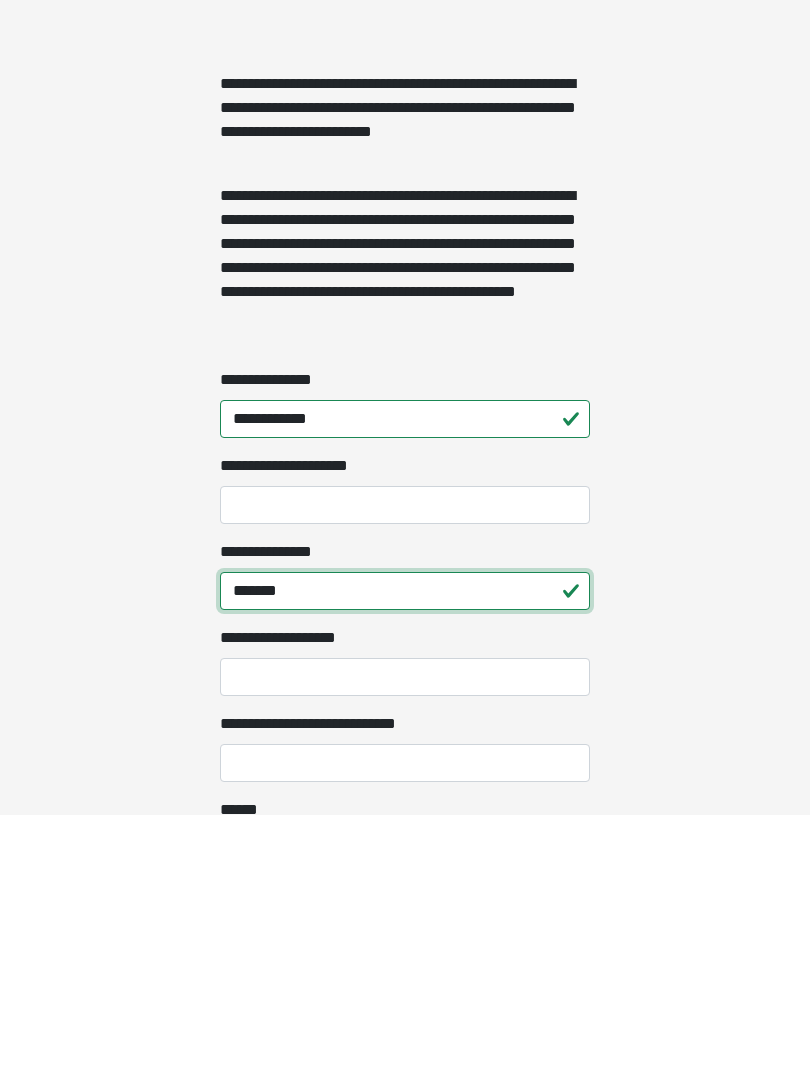 click on "*******" at bounding box center (405, 856) 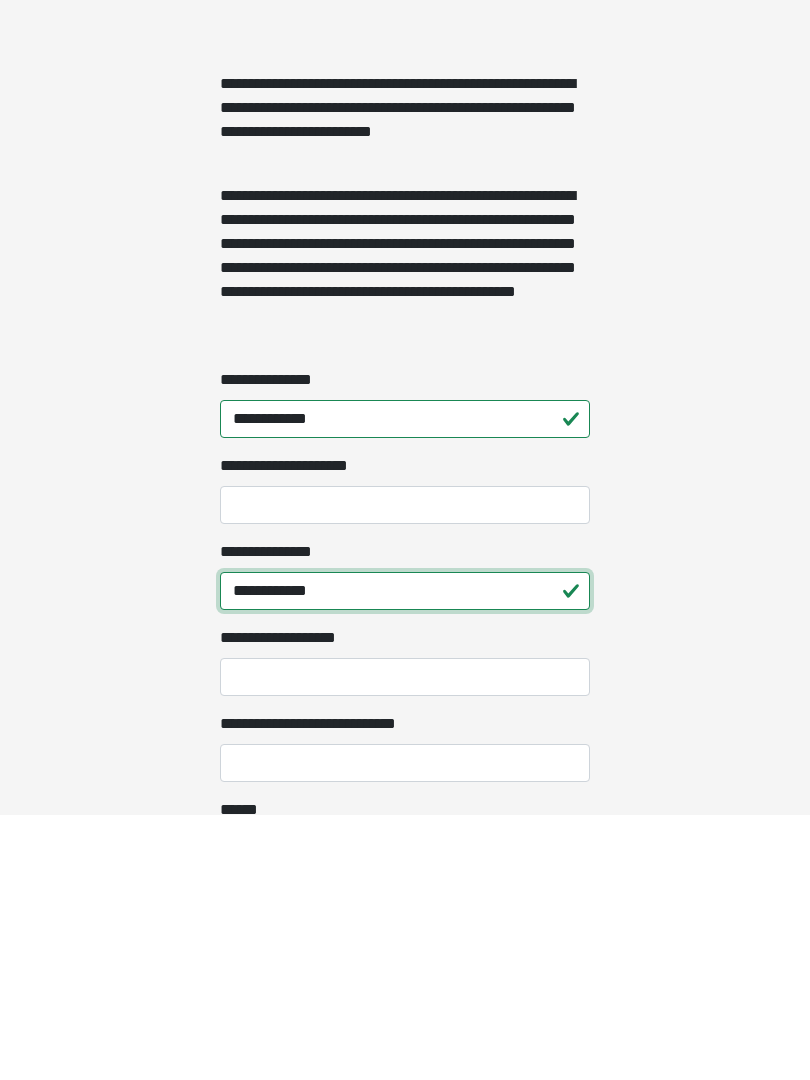 type on "**********" 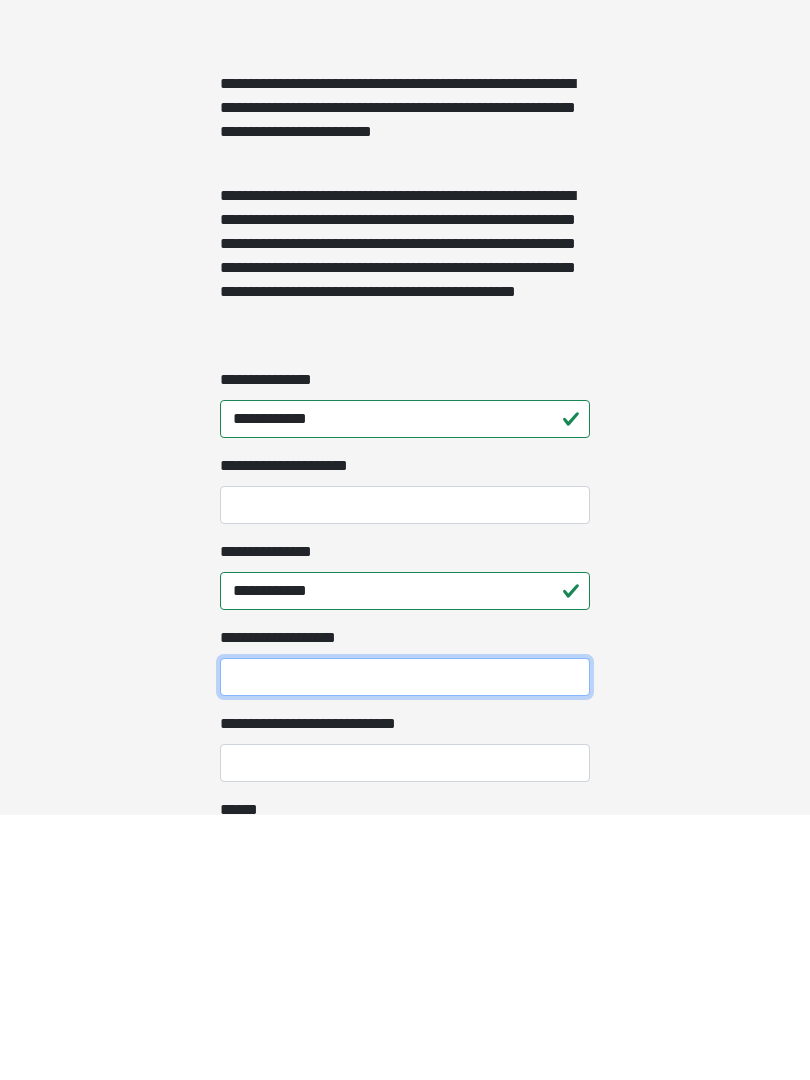 click on "**********" at bounding box center (405, 942) 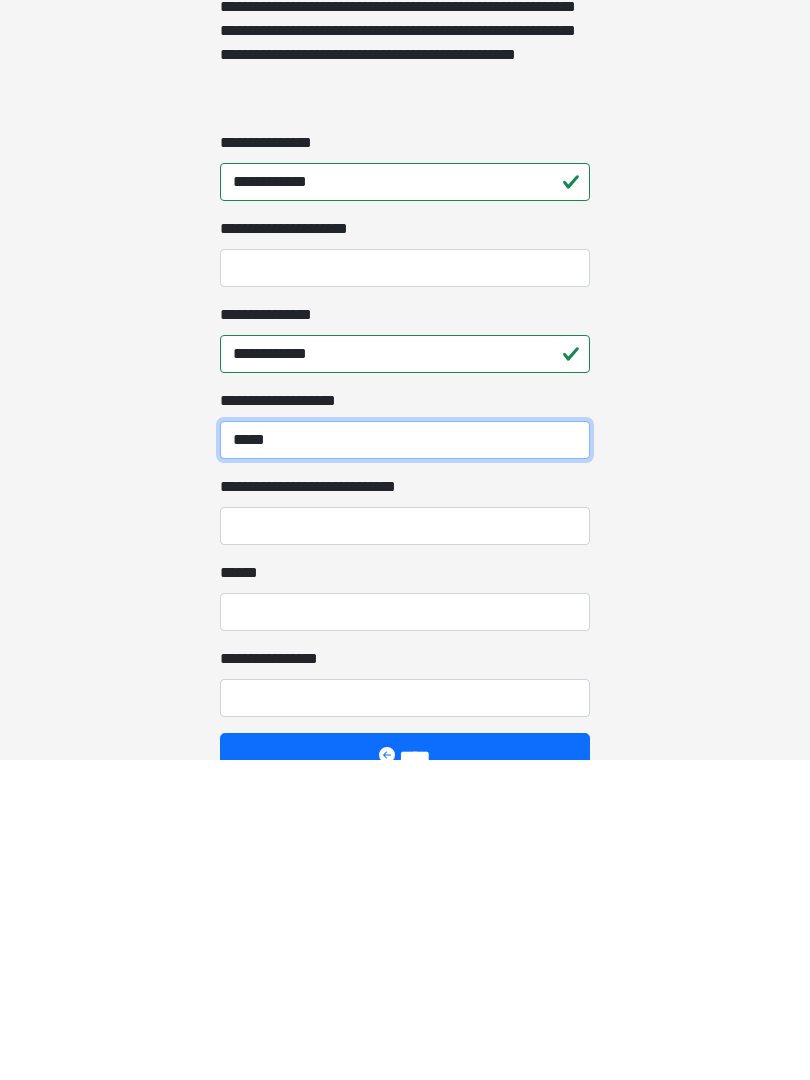 scroll, scrollTop: 1288, scrollLeft: 0, axis: vertical 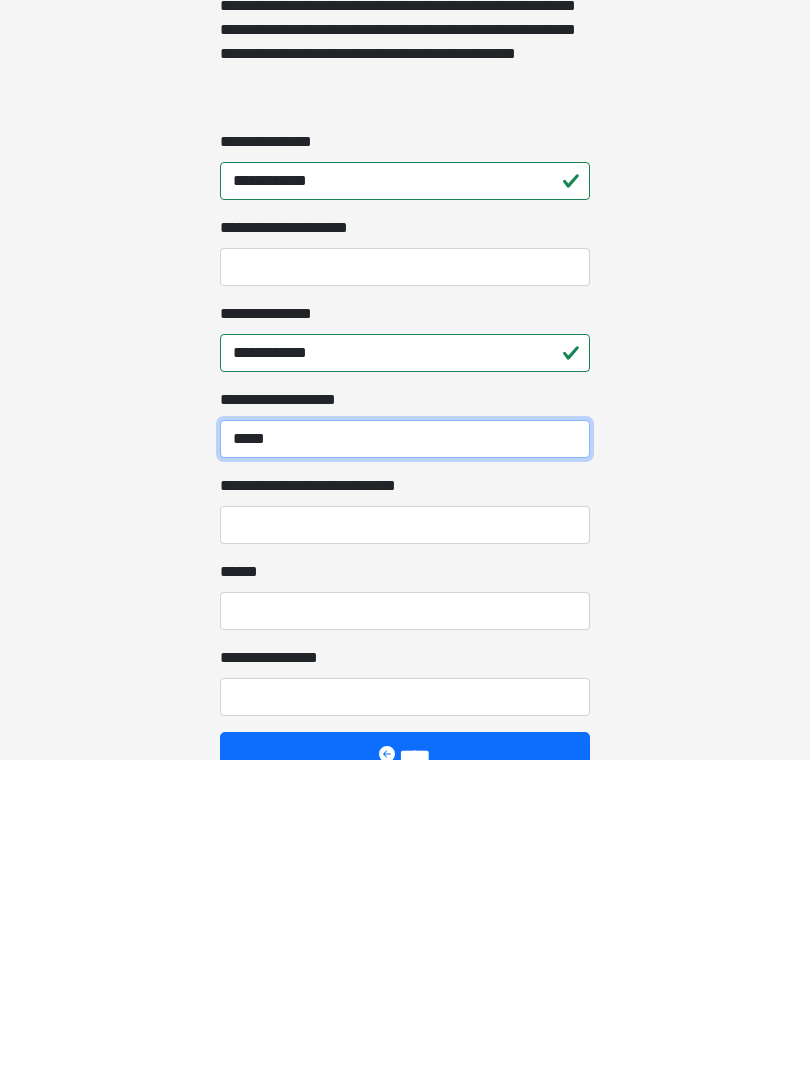 type on "*****" 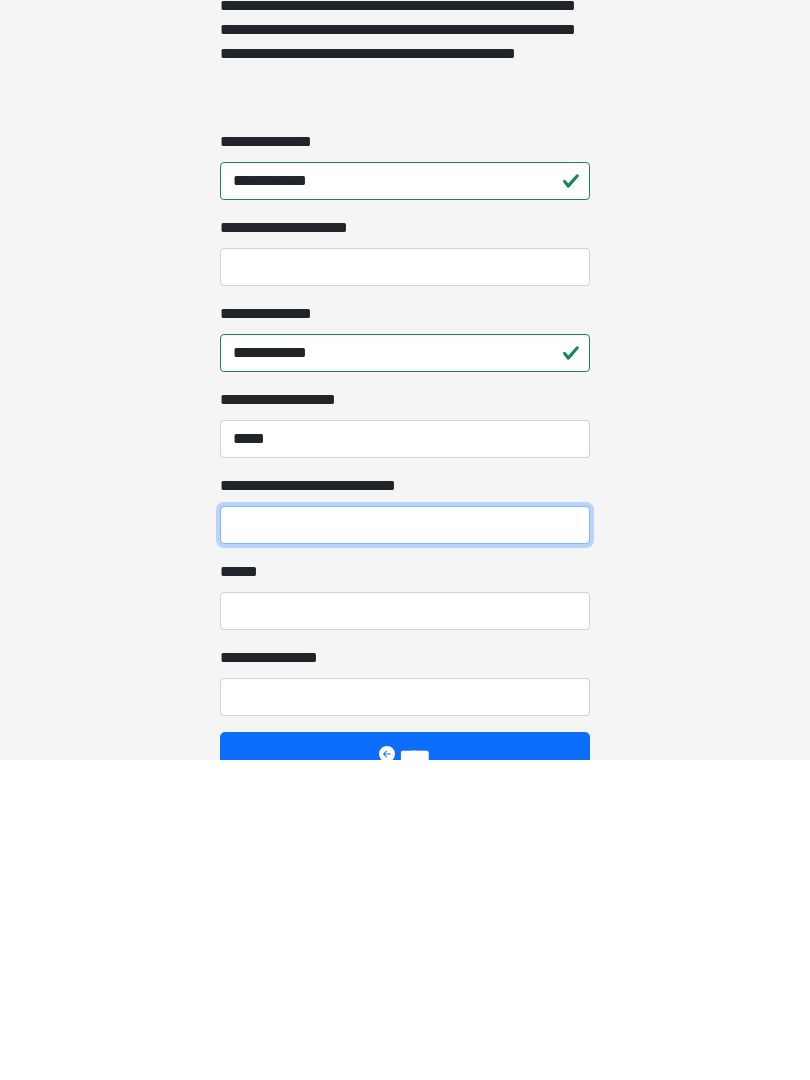 click on "**********" at bounding box center (405, 845) 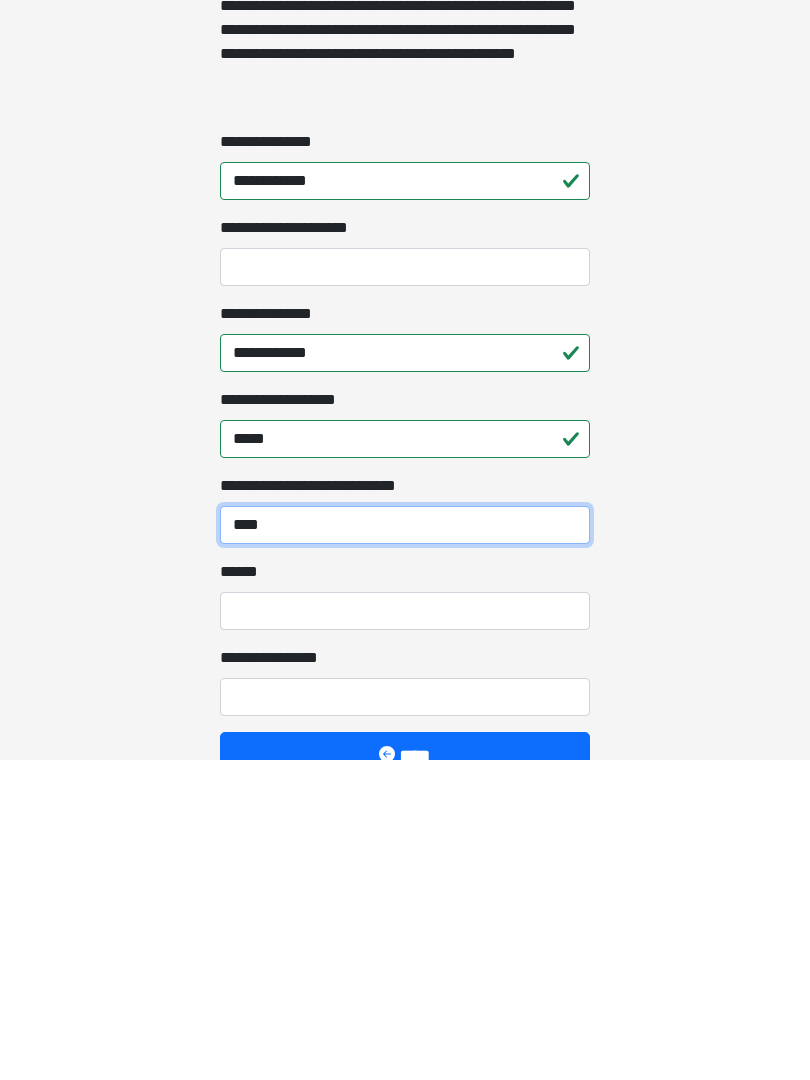 type on "****" 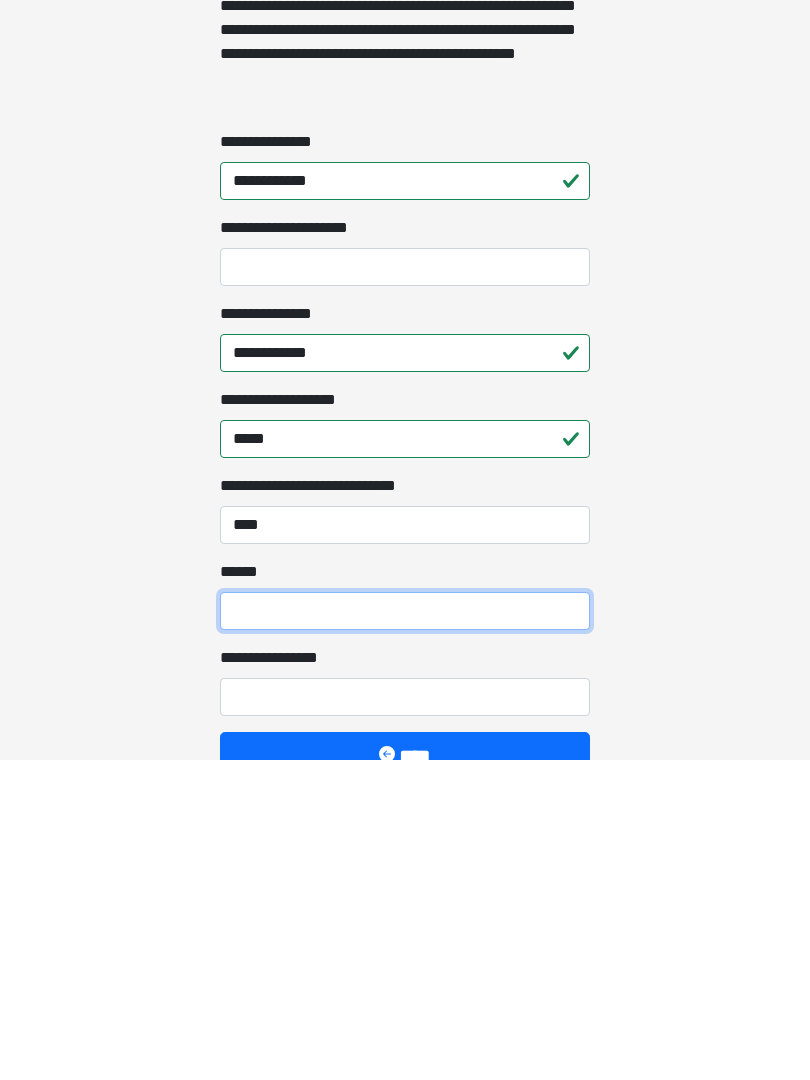 click on "**** *" at bounding box center [405, 931] 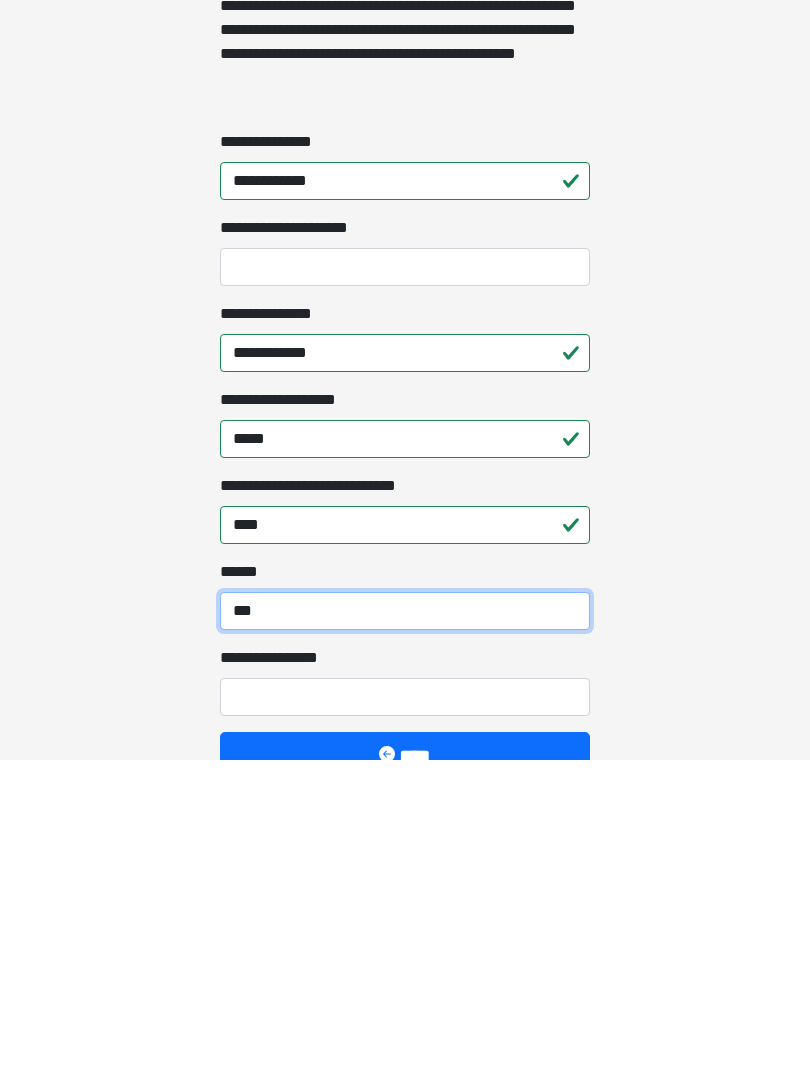 type on "***" 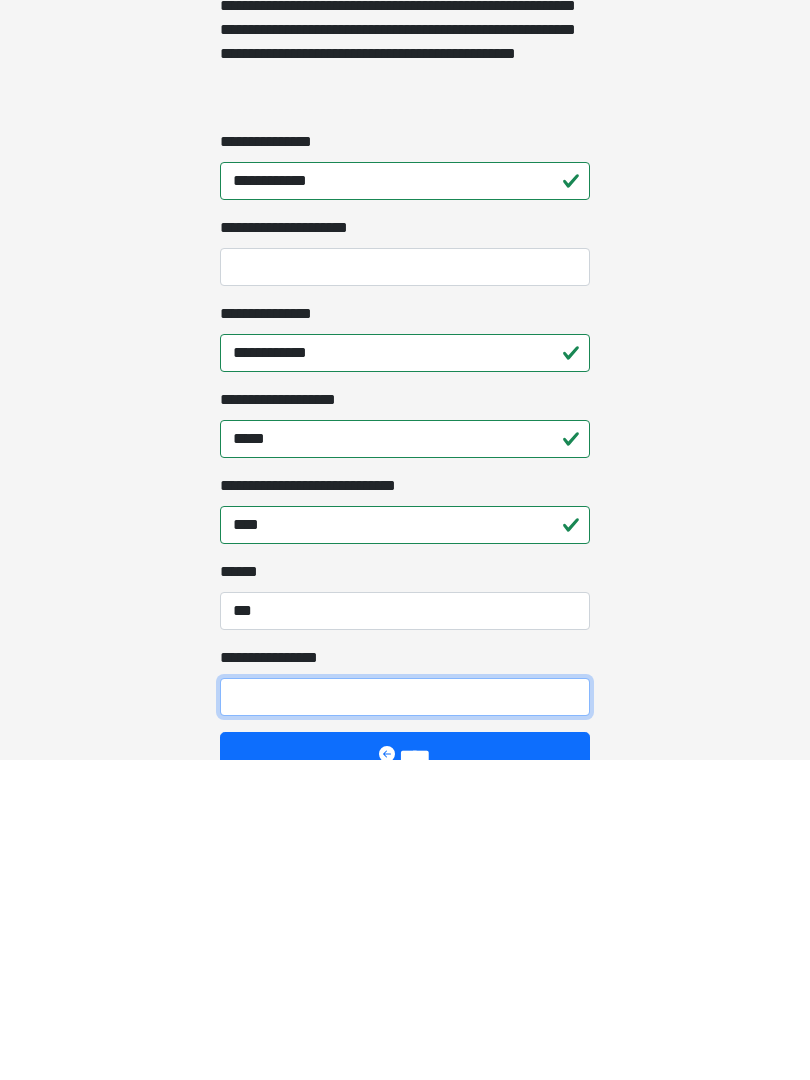 click on "**********" at bounding box center [405, 1017] 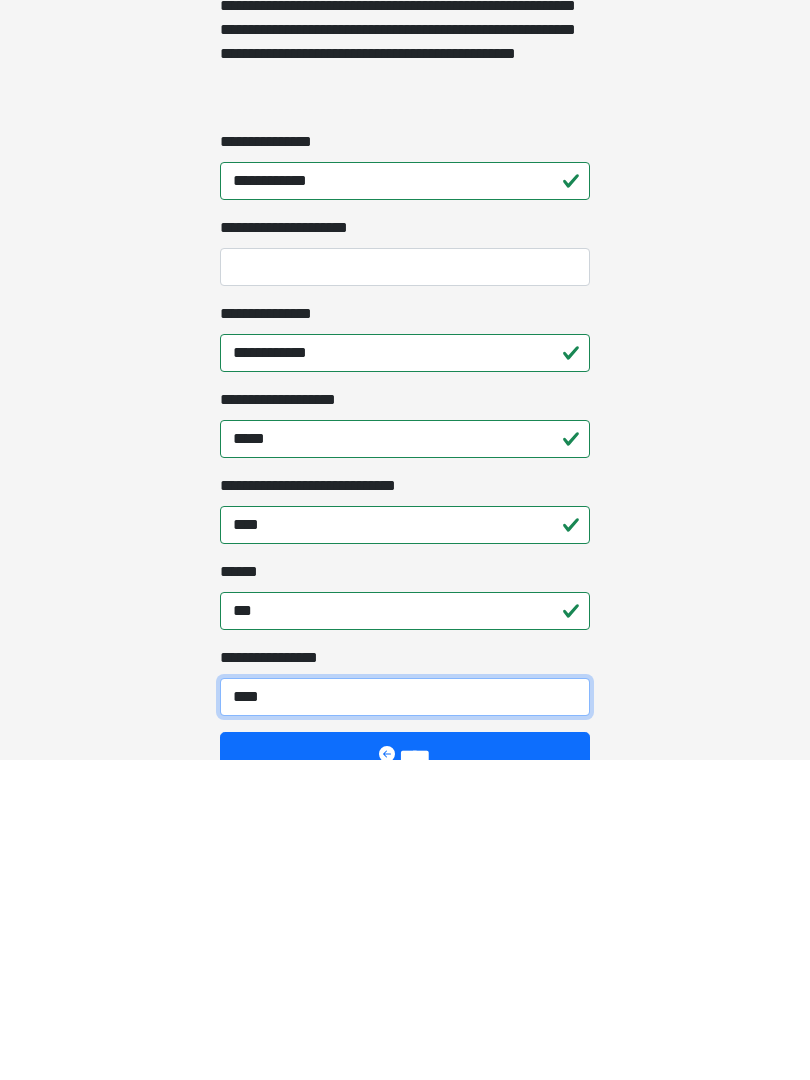 type on "*****" 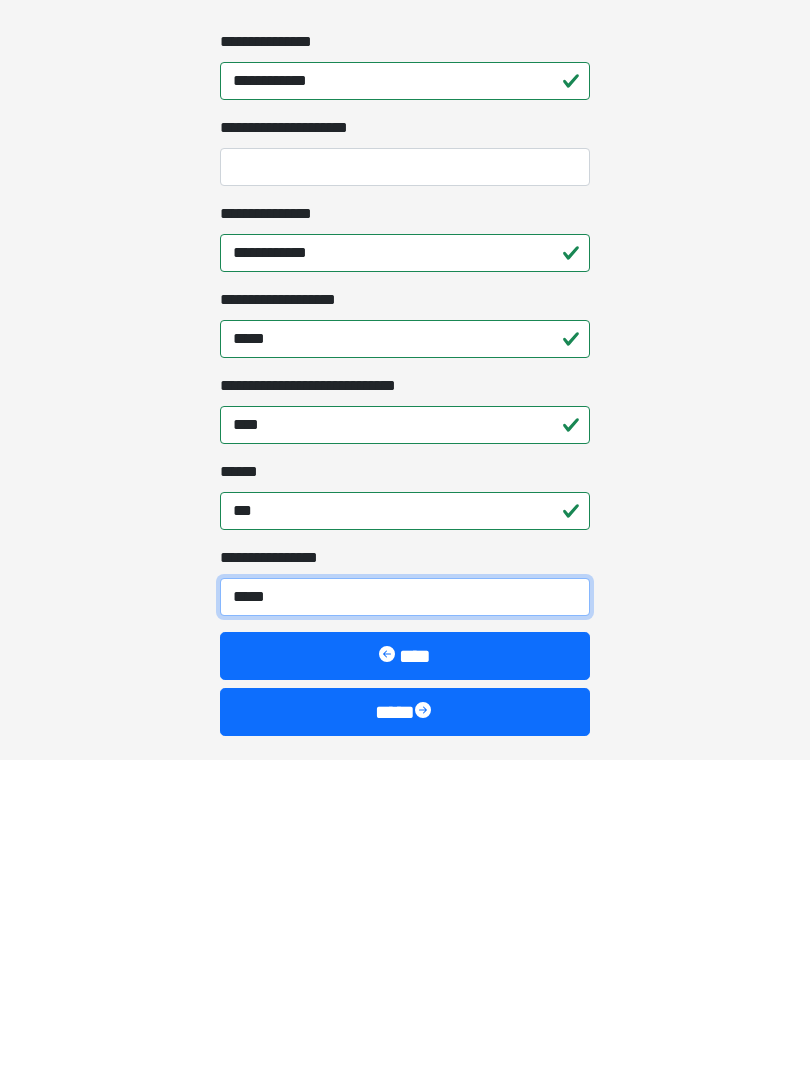 scroll, scrollTop: 1389, scrollLeft: 0, axis: vertical 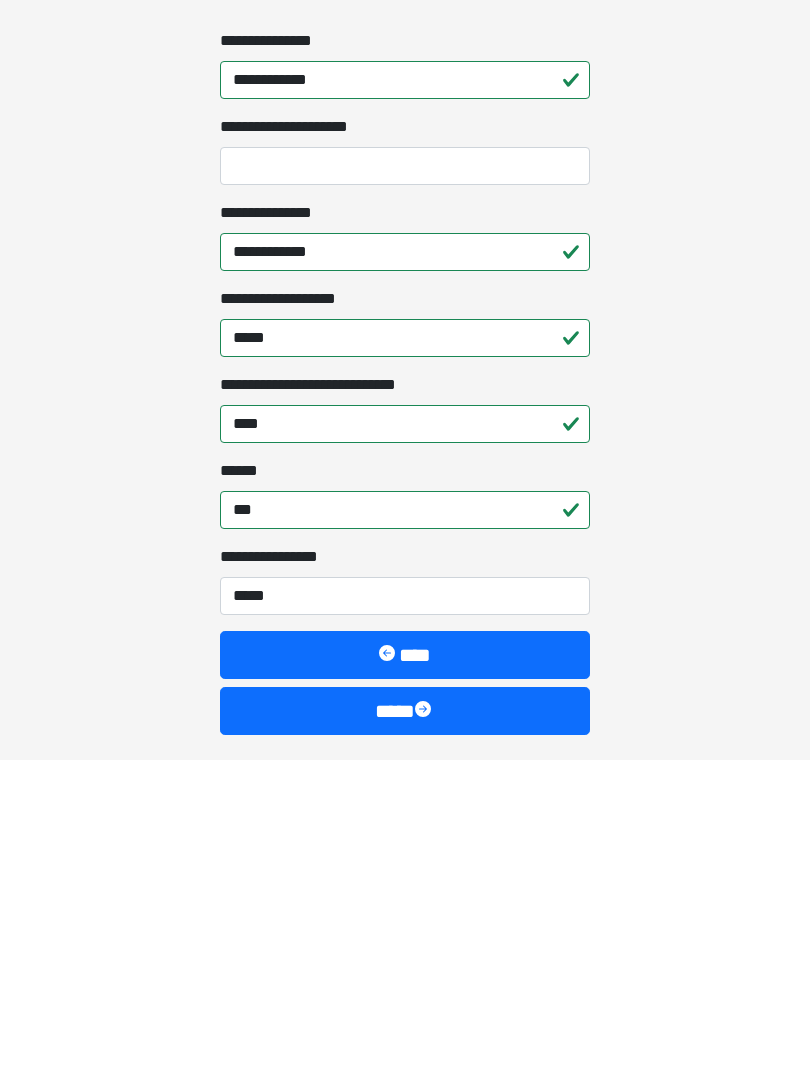 click on "****" at bounding box center [405, 1031] 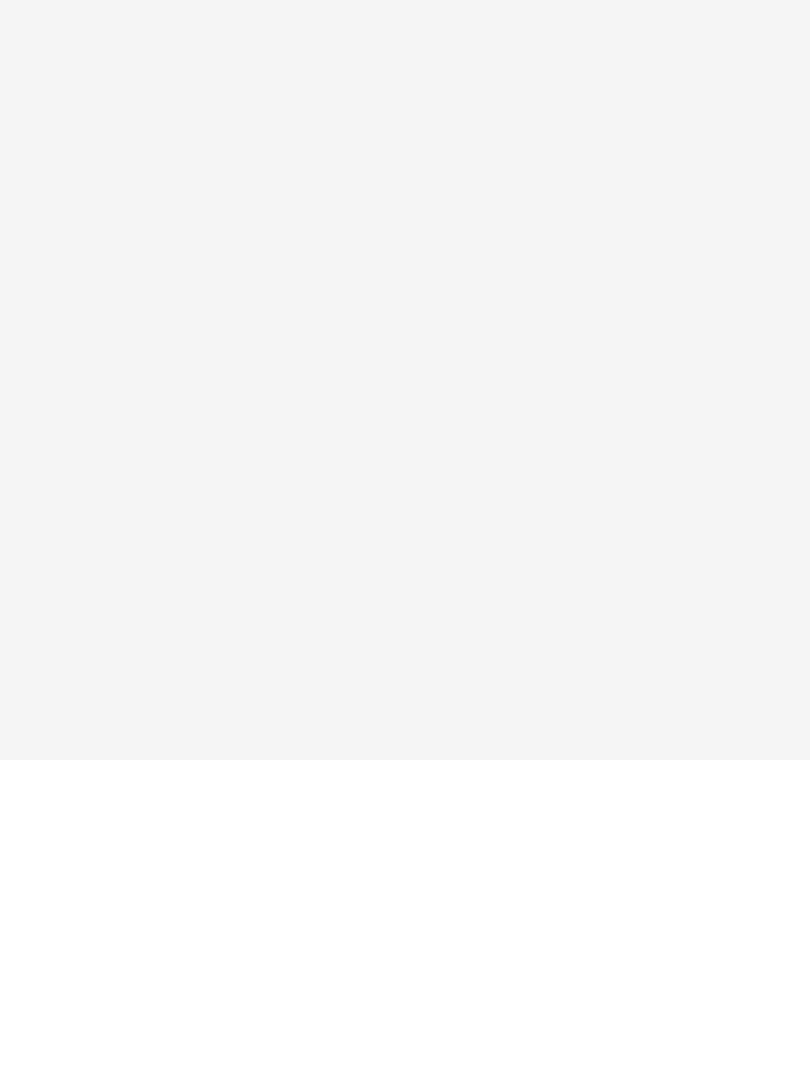 scroll, scrollTop: 0, scrollLeft: 0, axis: both 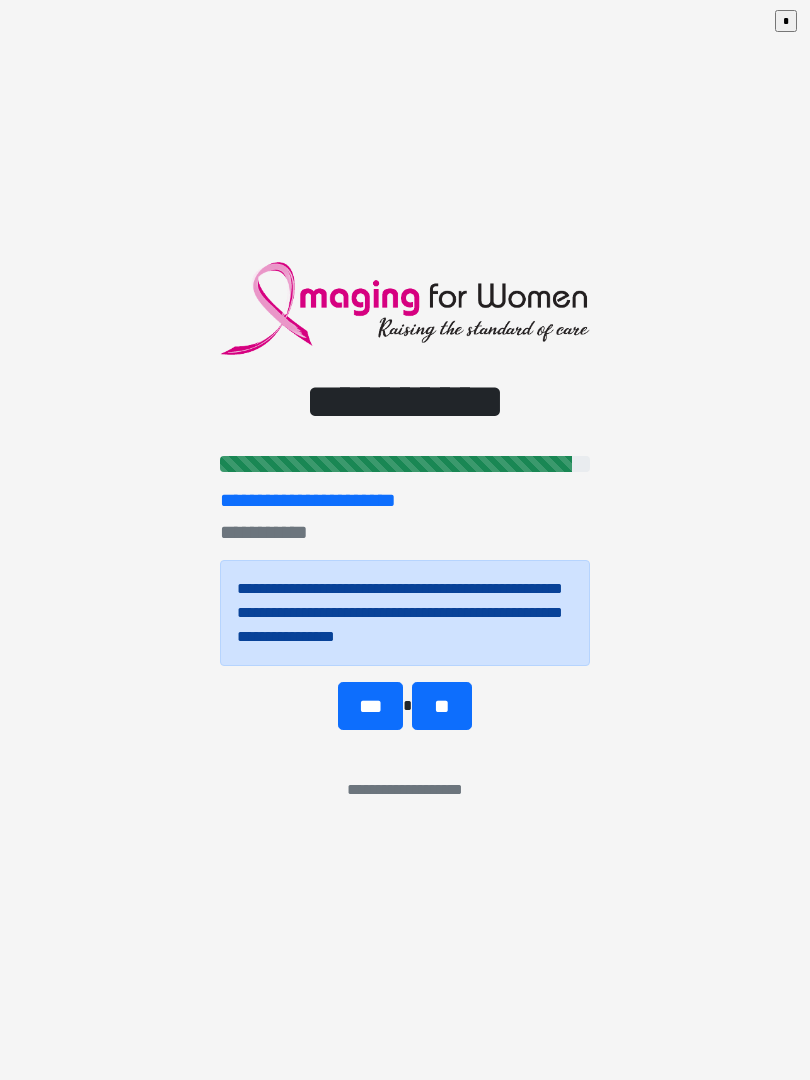 click on "**" at bounding box center (441, 706) 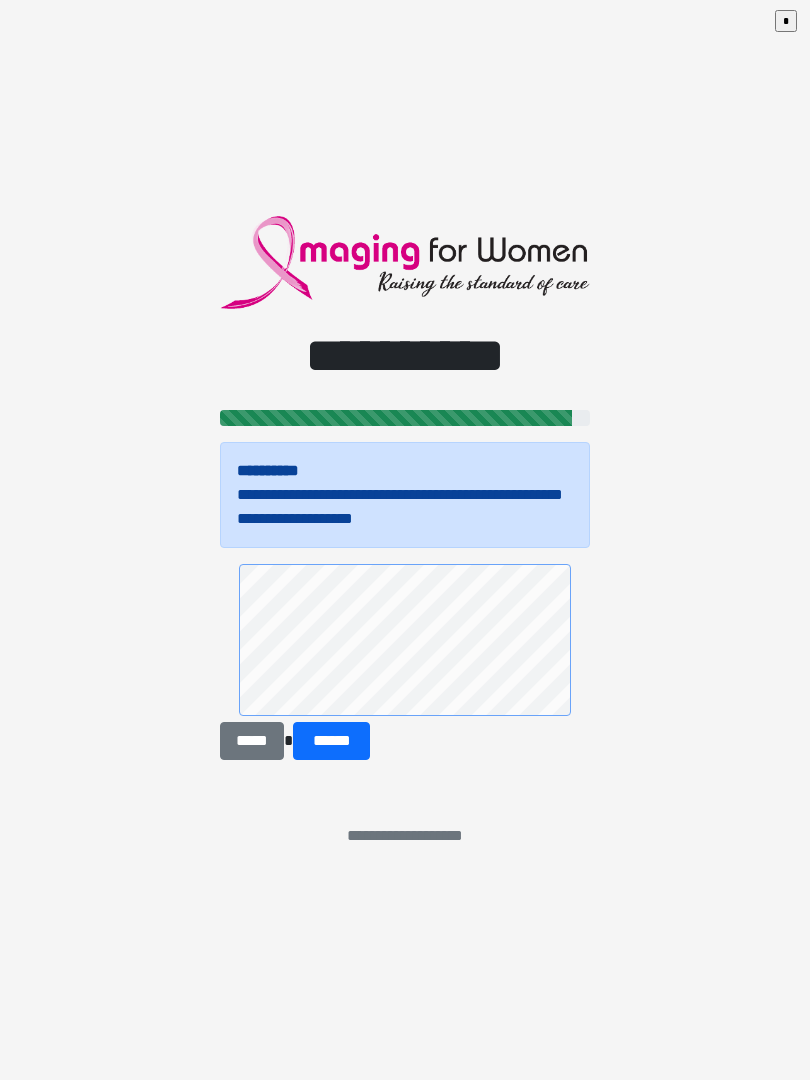 click on "******" at bounding box center (331, 741) 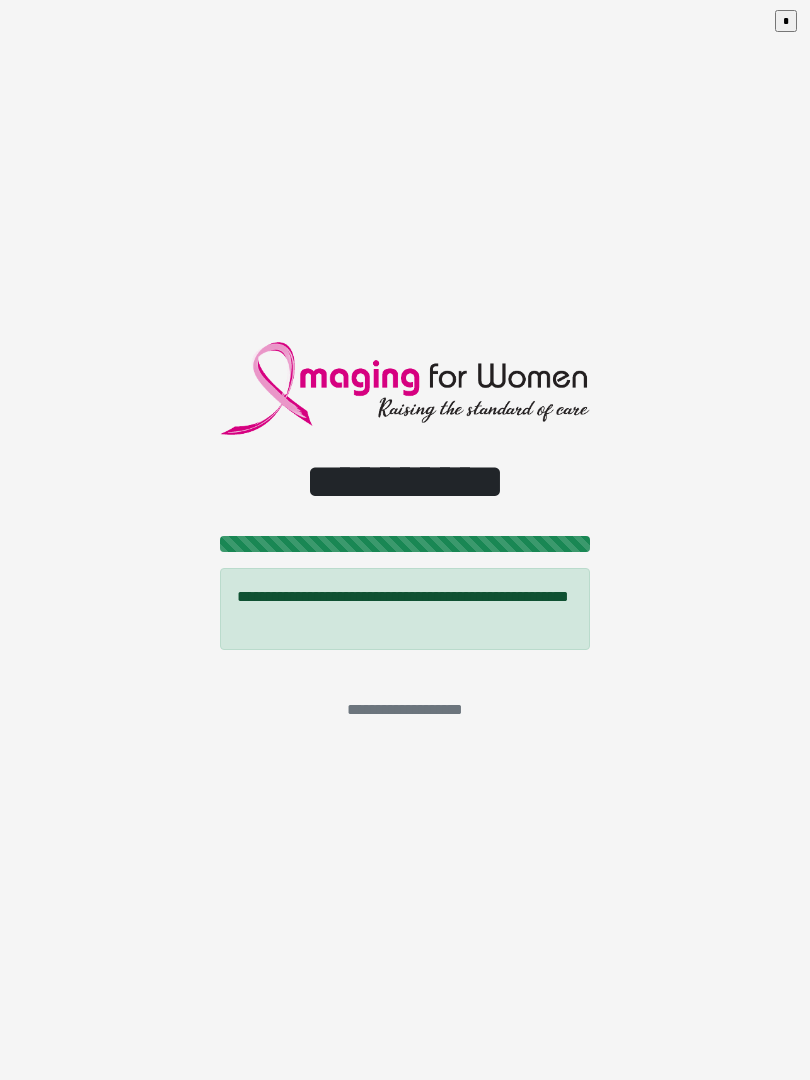 click on "**********" at bounding box center (405, 540) 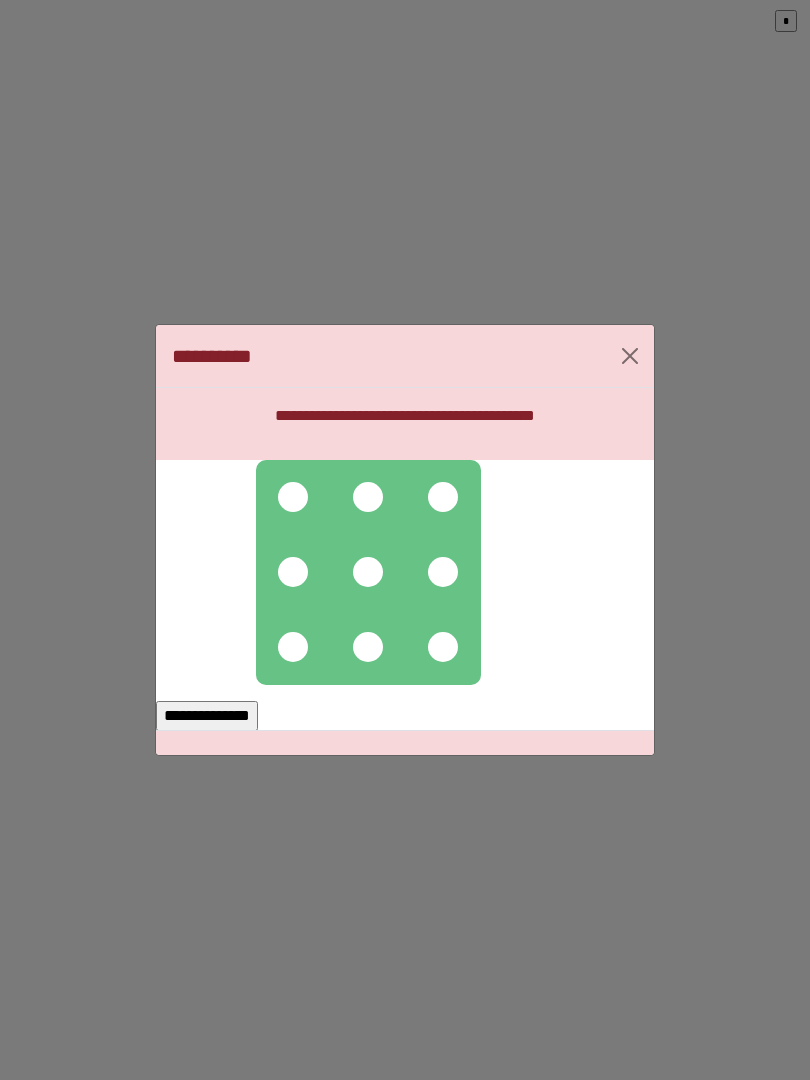 click at bounding box center (293, 497) 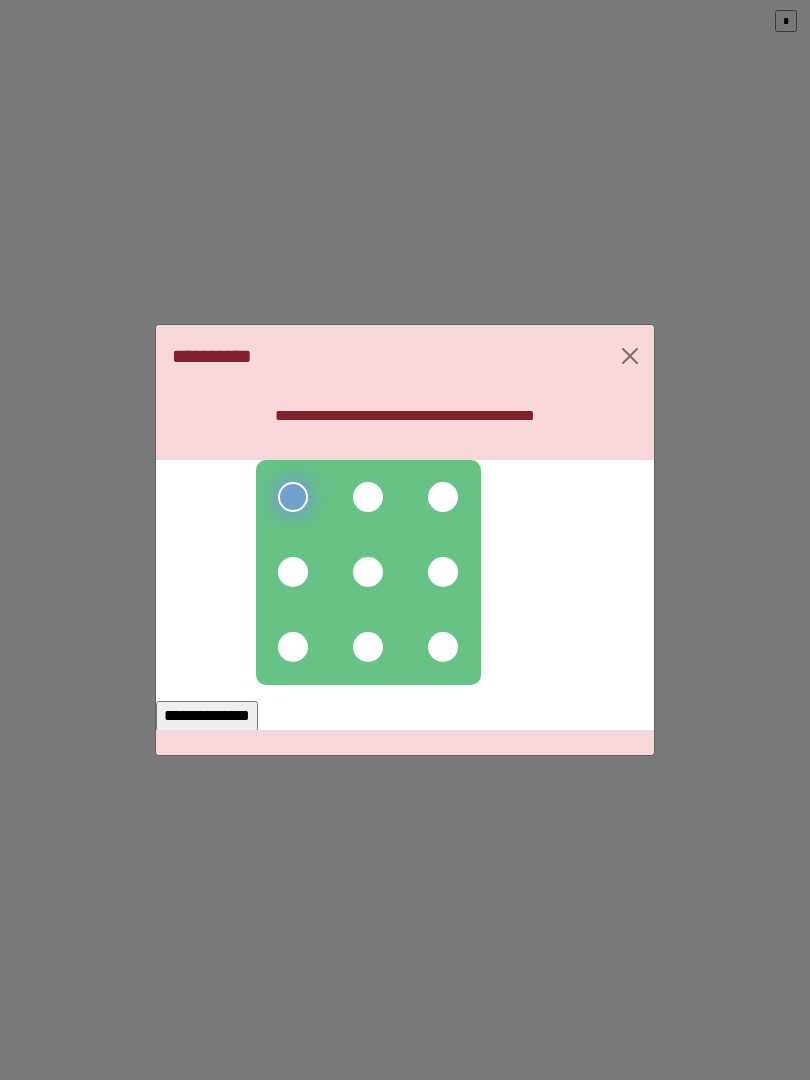 click at bounding box center (368, 497) 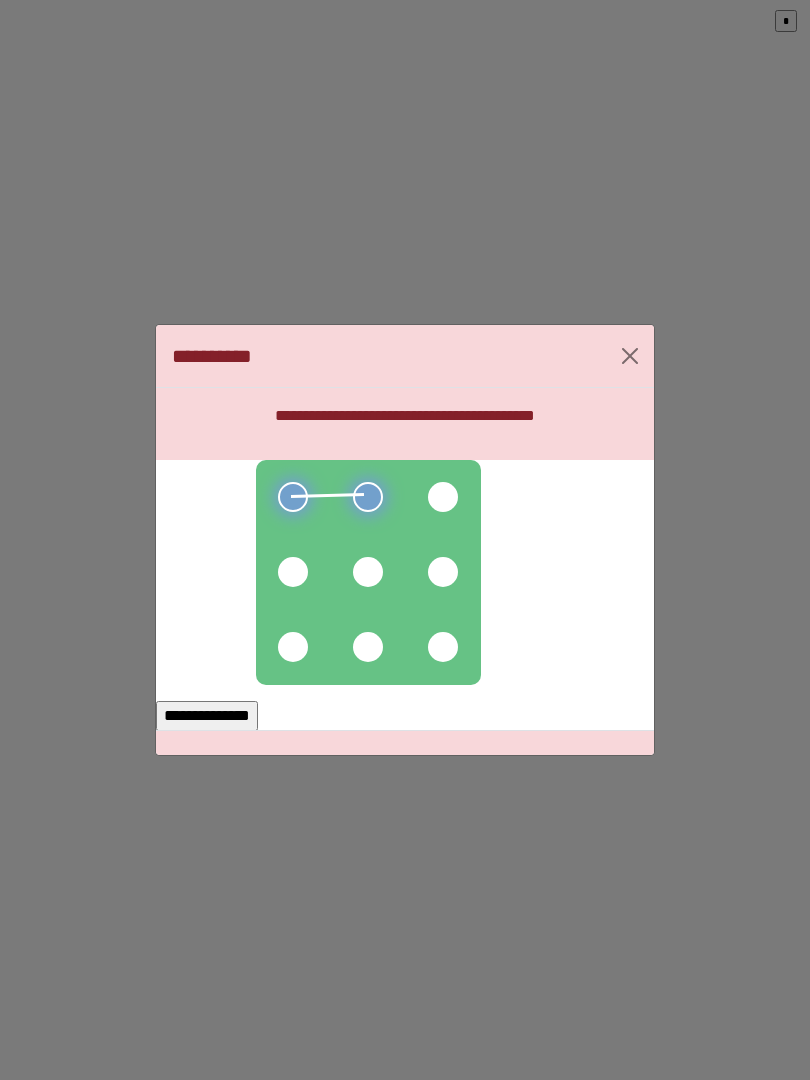 click at bounding box center (443, 497) 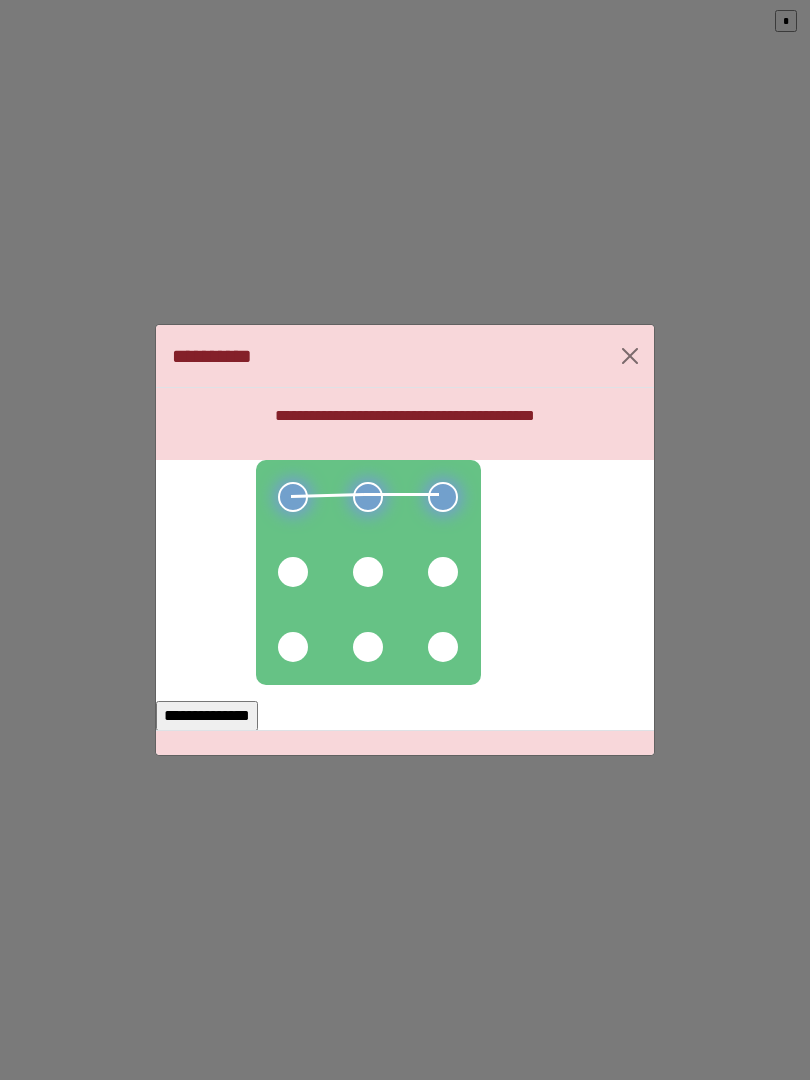 click at bounding box center (443, 572) 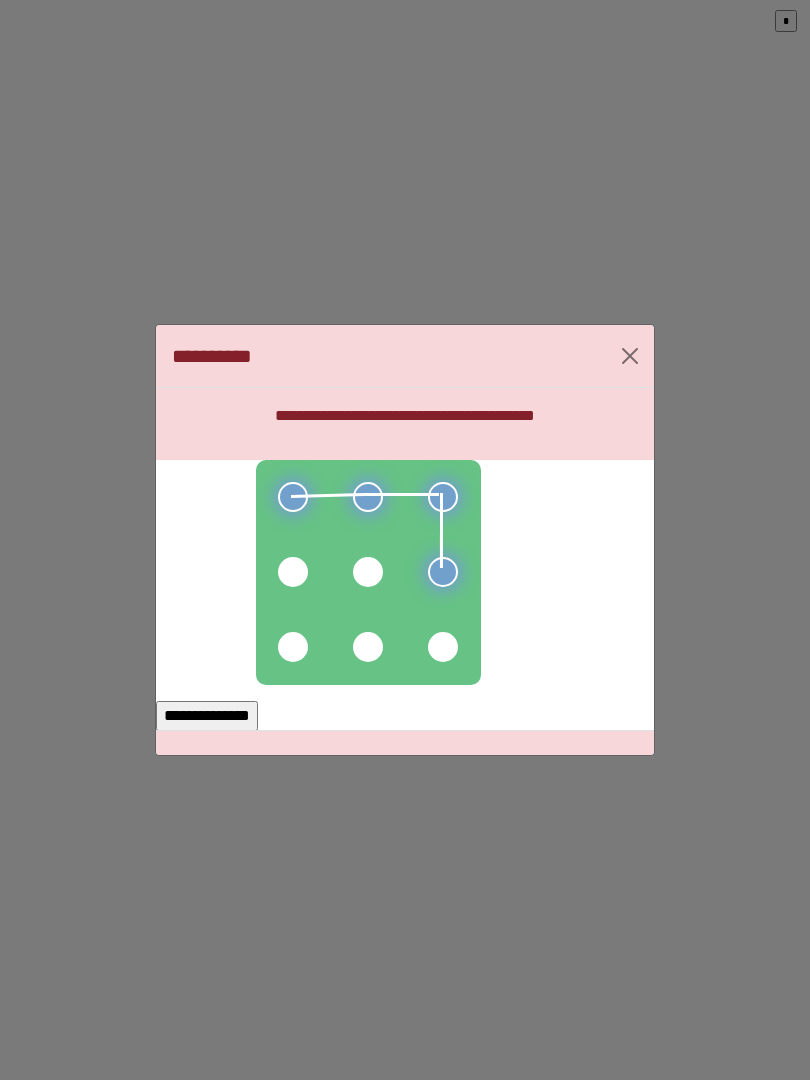 click at bounding box center (368, 572) 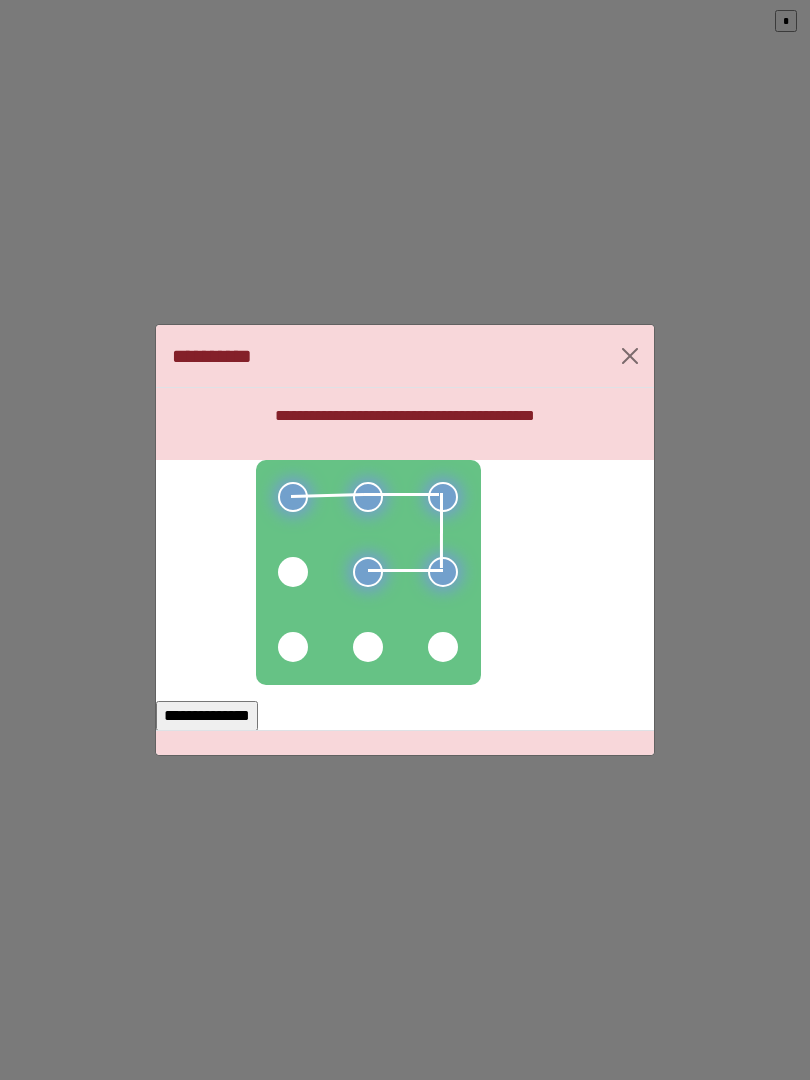 click at bounding box center (293, 572) 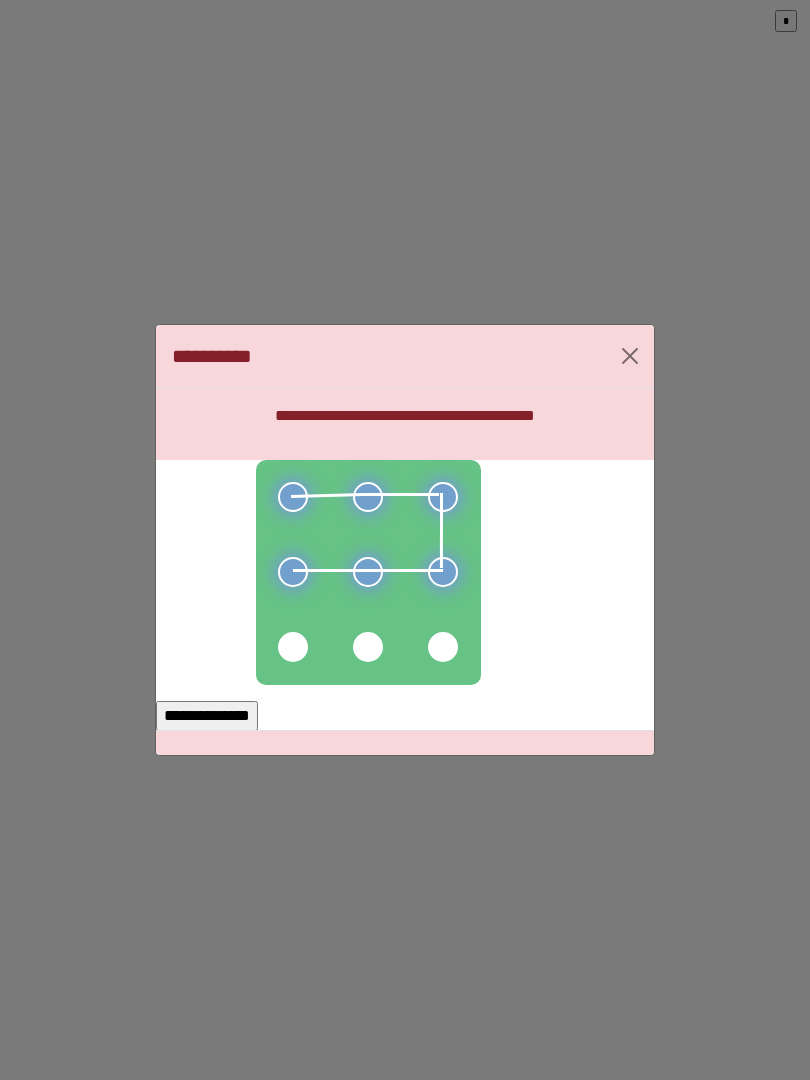 click on "**********" at bounding box center [207, 716] 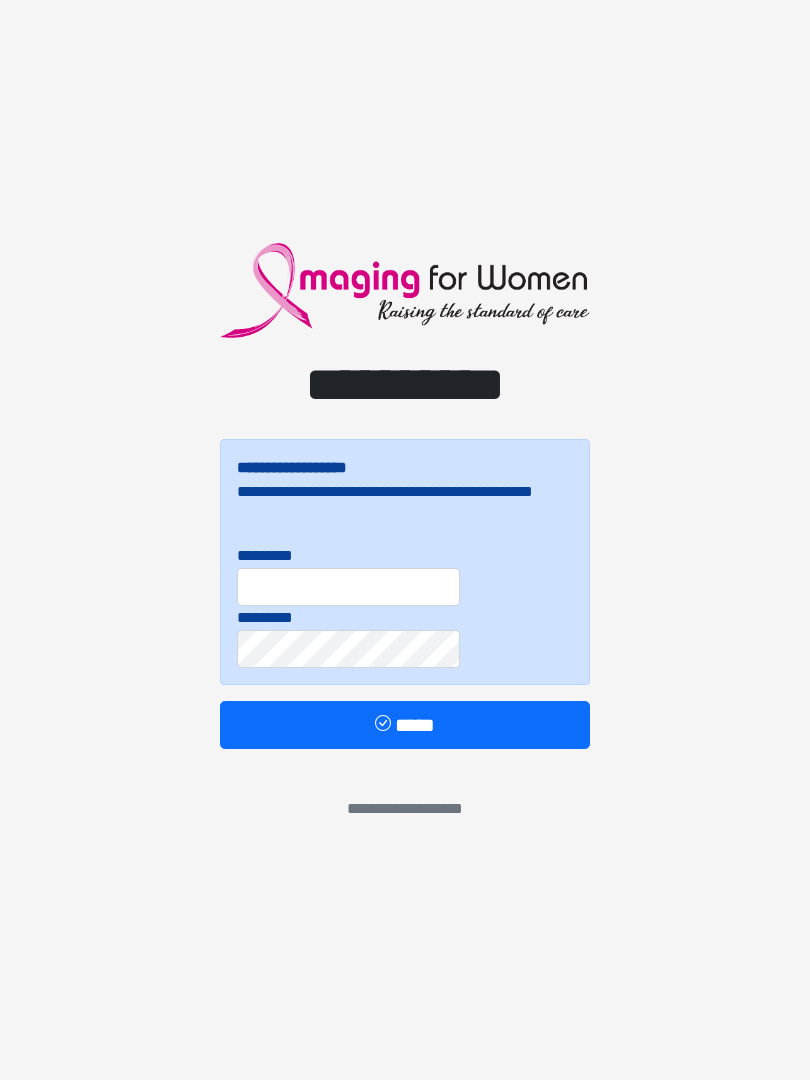 scroll, scrollTop: 0, scrollLeft: 0, axis: both 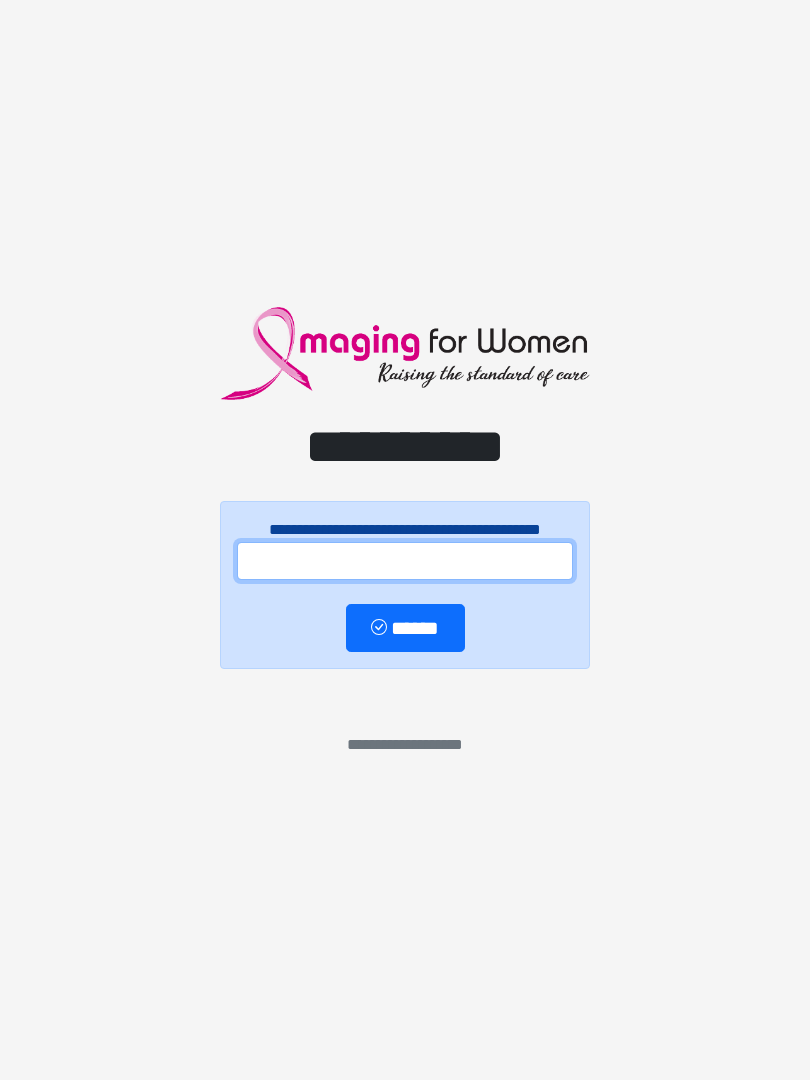 click at bounding box center (405, 561) 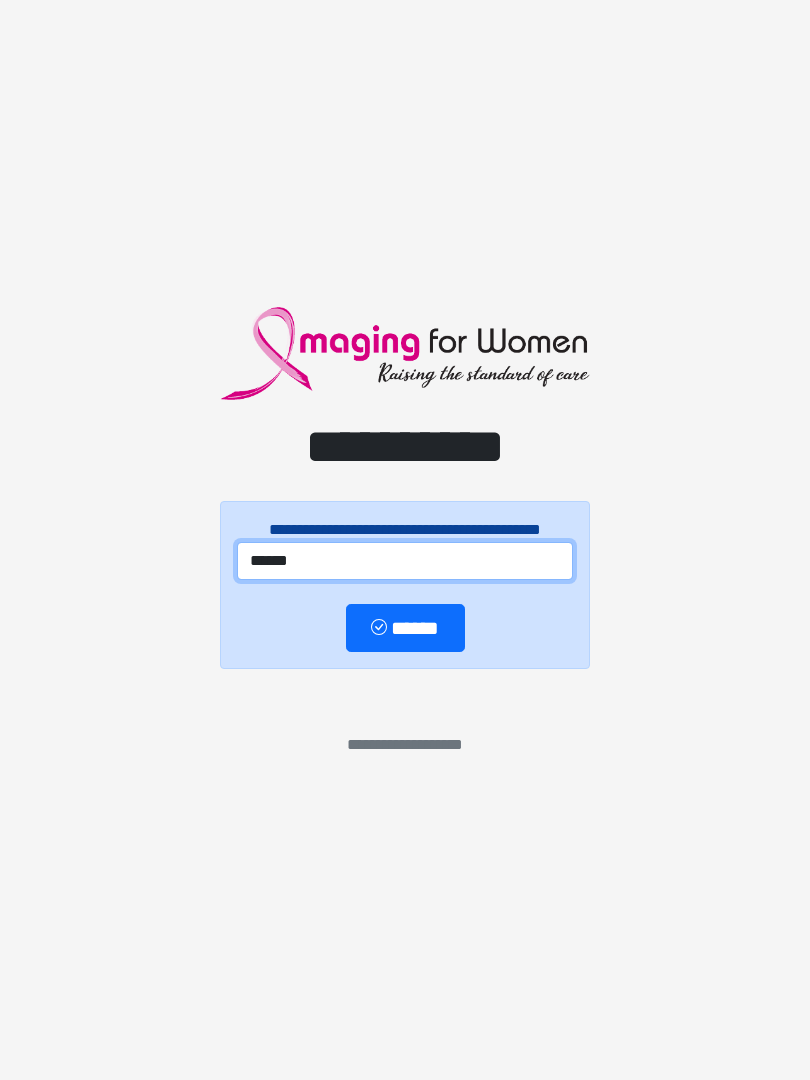 type on "******" 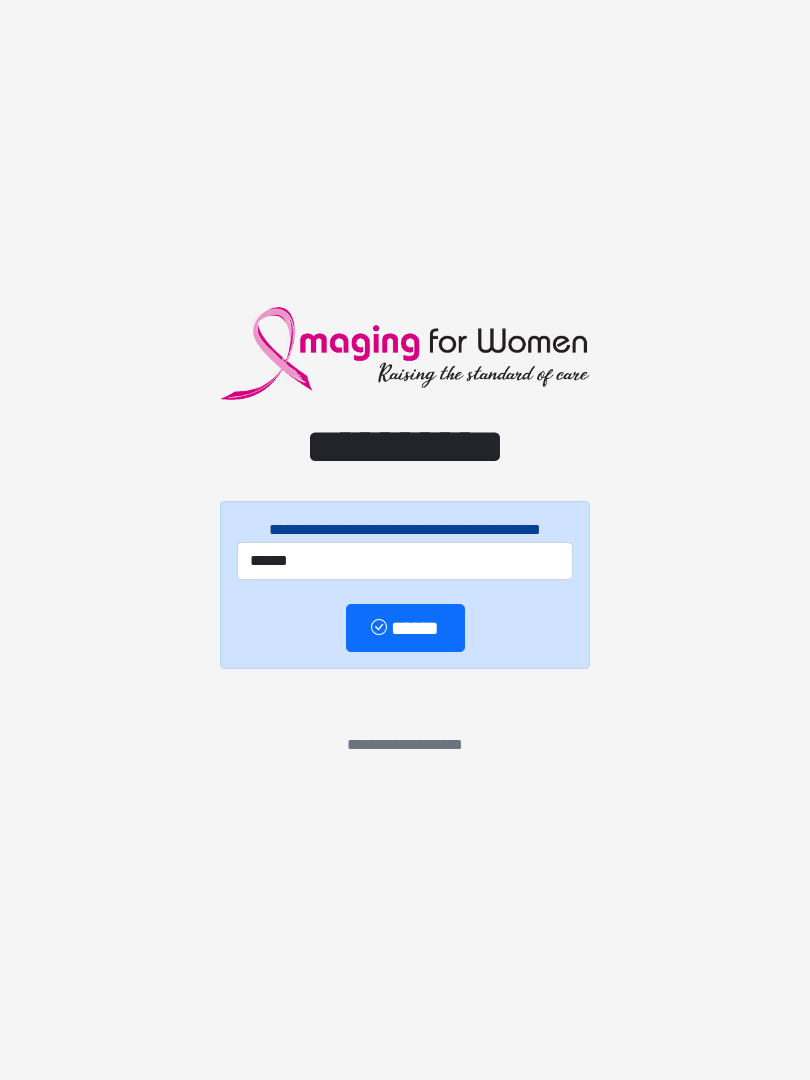 click on "******" at bounding box center (405, 628) 